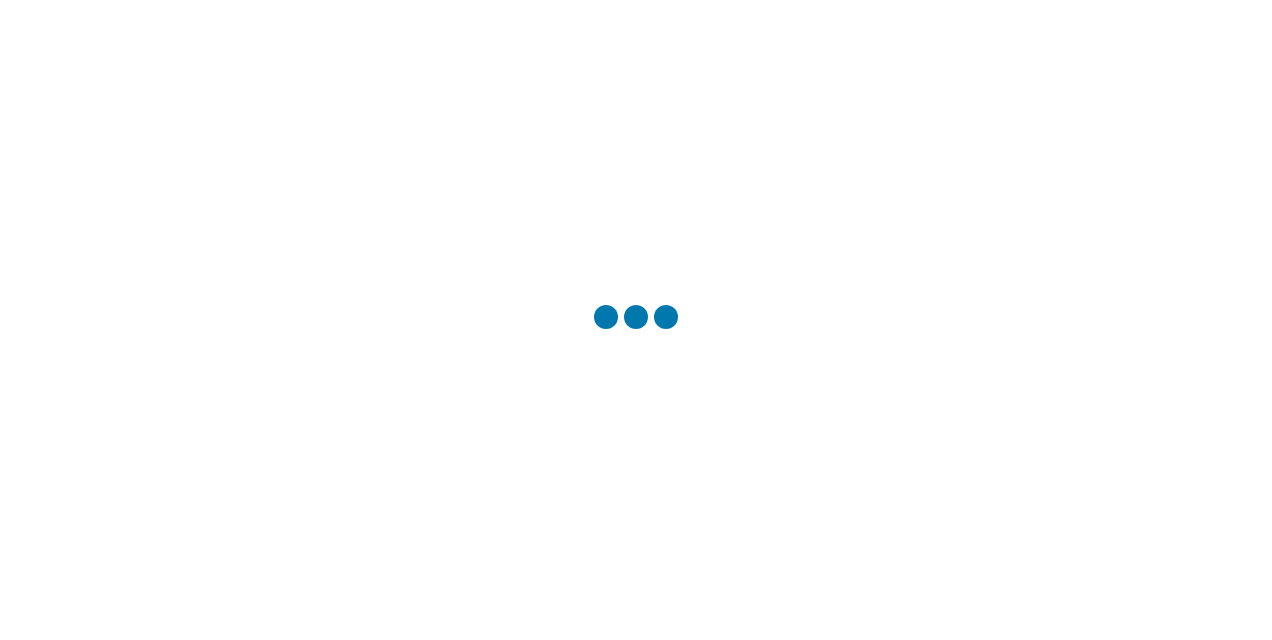 scroll, scrollTop: 0, scrollLeft: 0, axis: both 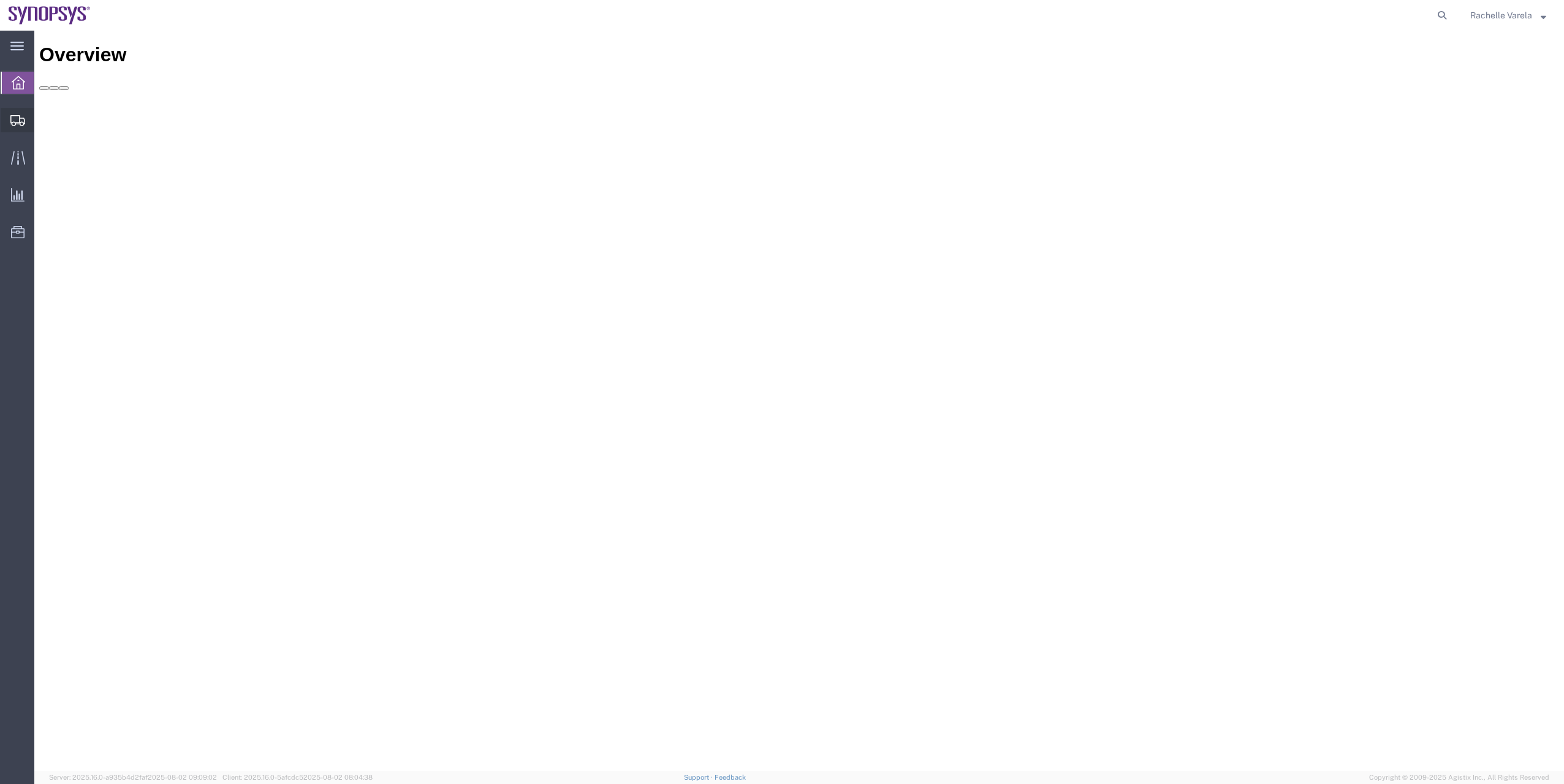 click on "Shipment Manager" 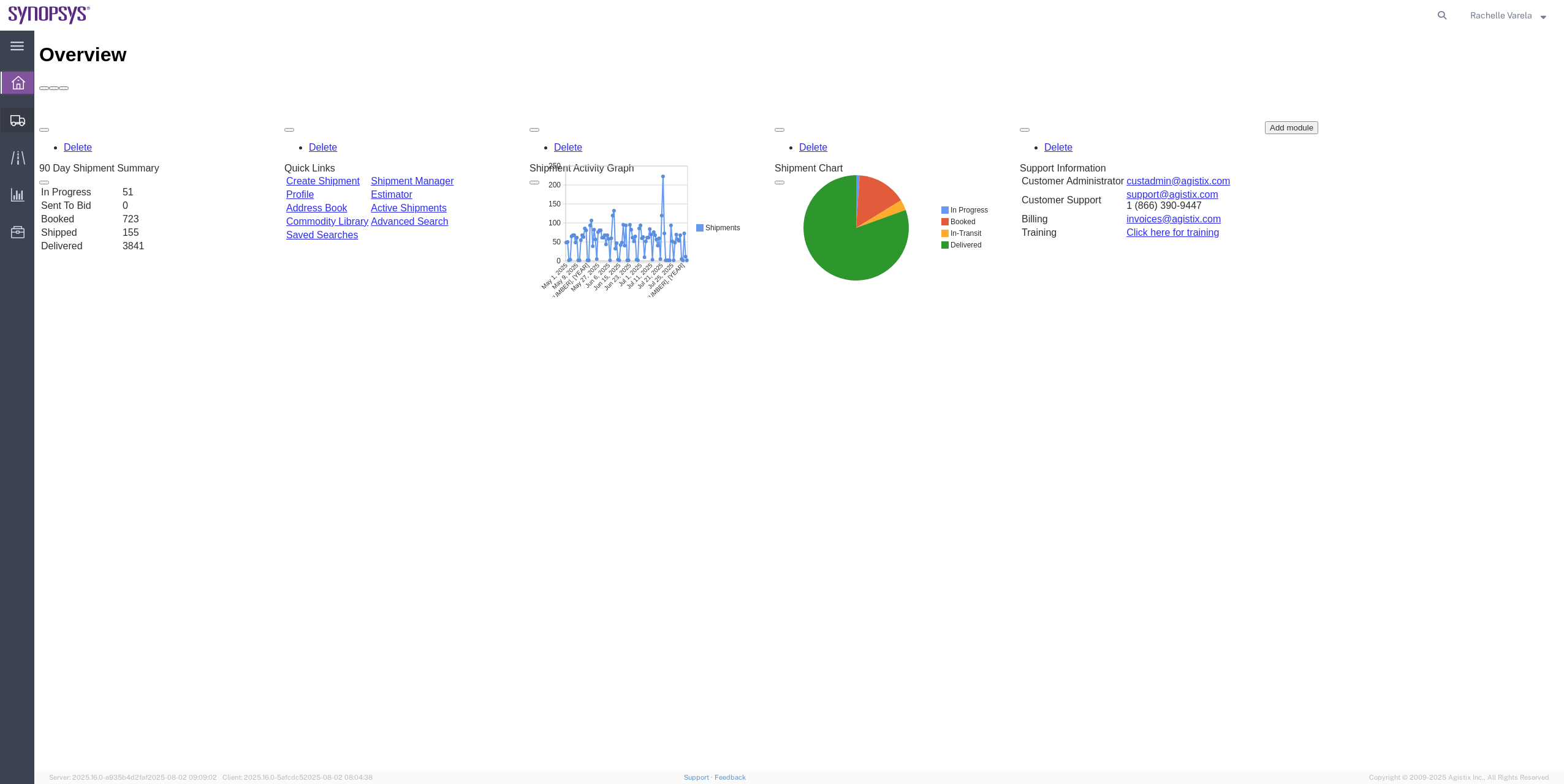 scroll, scrollTop: 0, scrollLeft: 0, axis: both 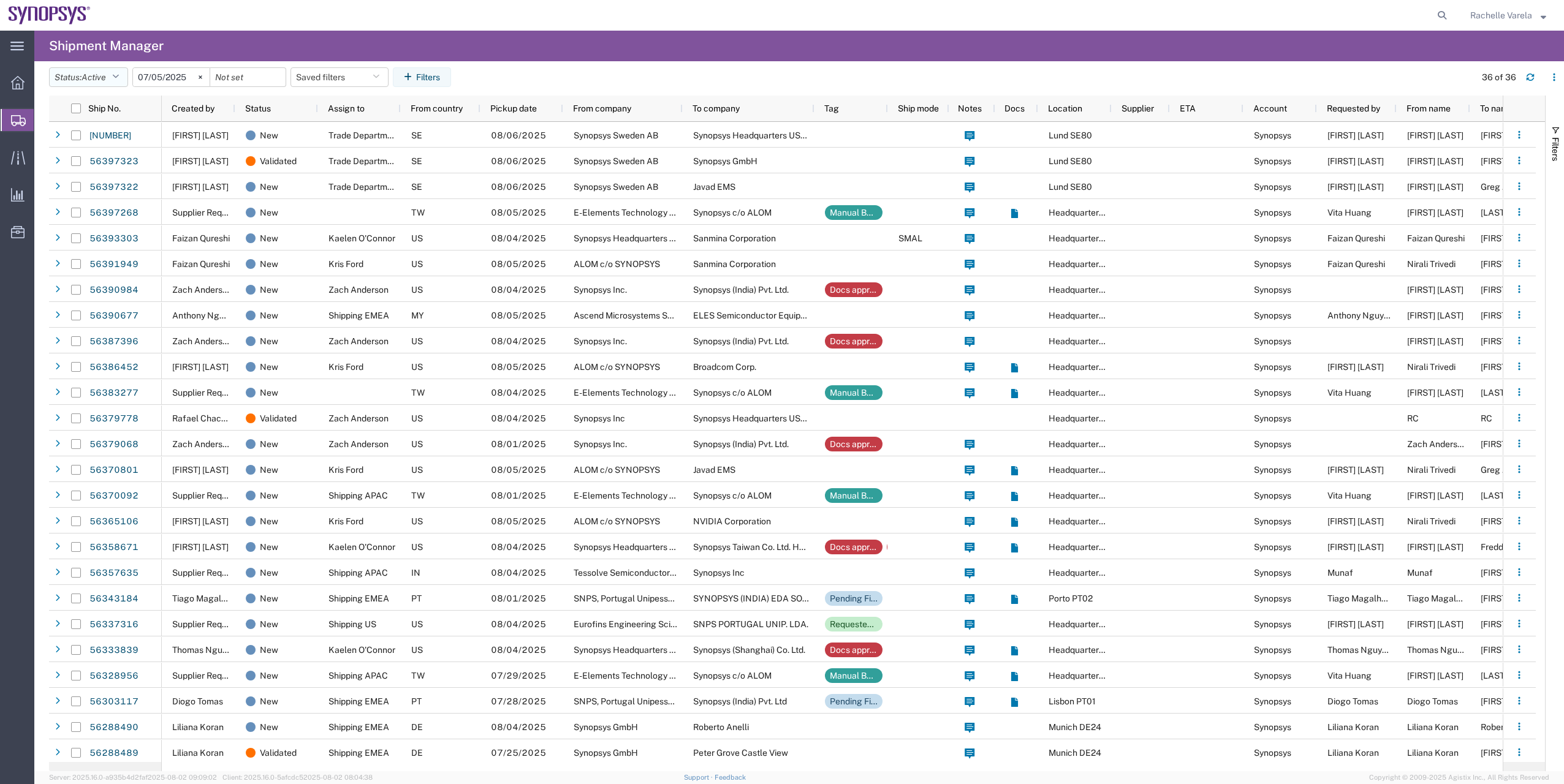 click on "Status:  Active" 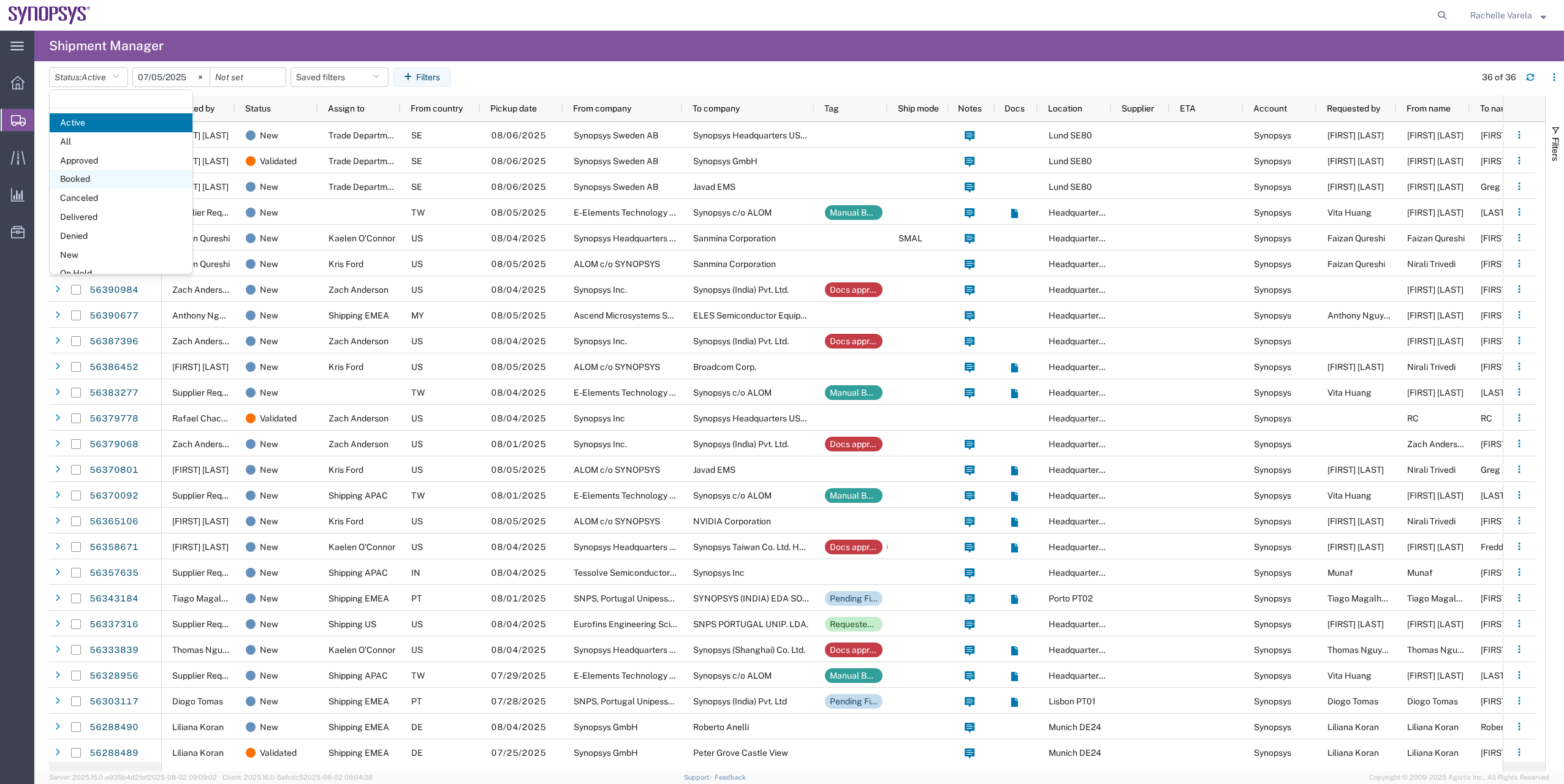 click on "Booked" 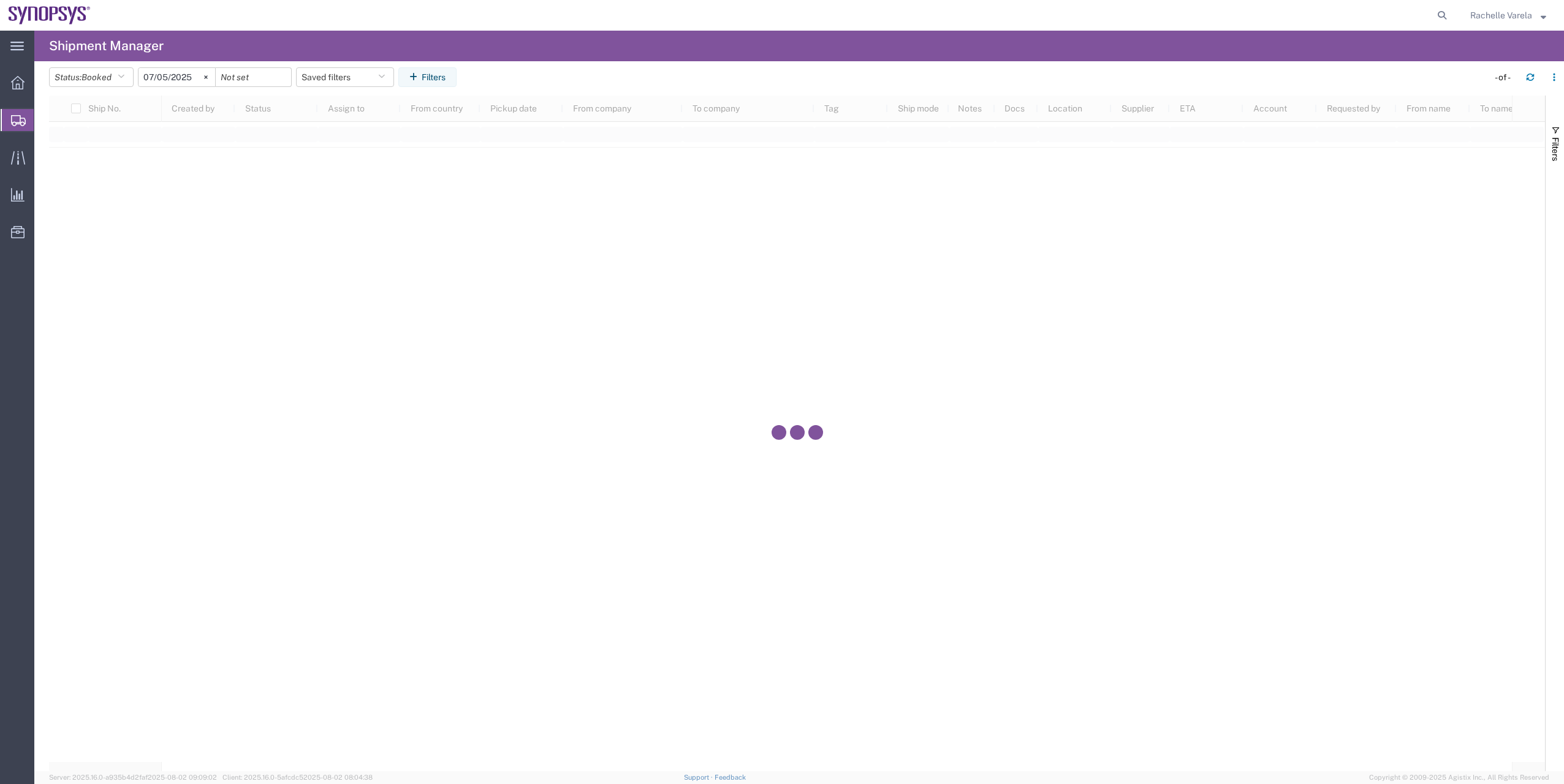 drag, startPoint x: 449, startPoint y: 76, endPoint x: 575, endPoint y: 104, distance: 129.07362 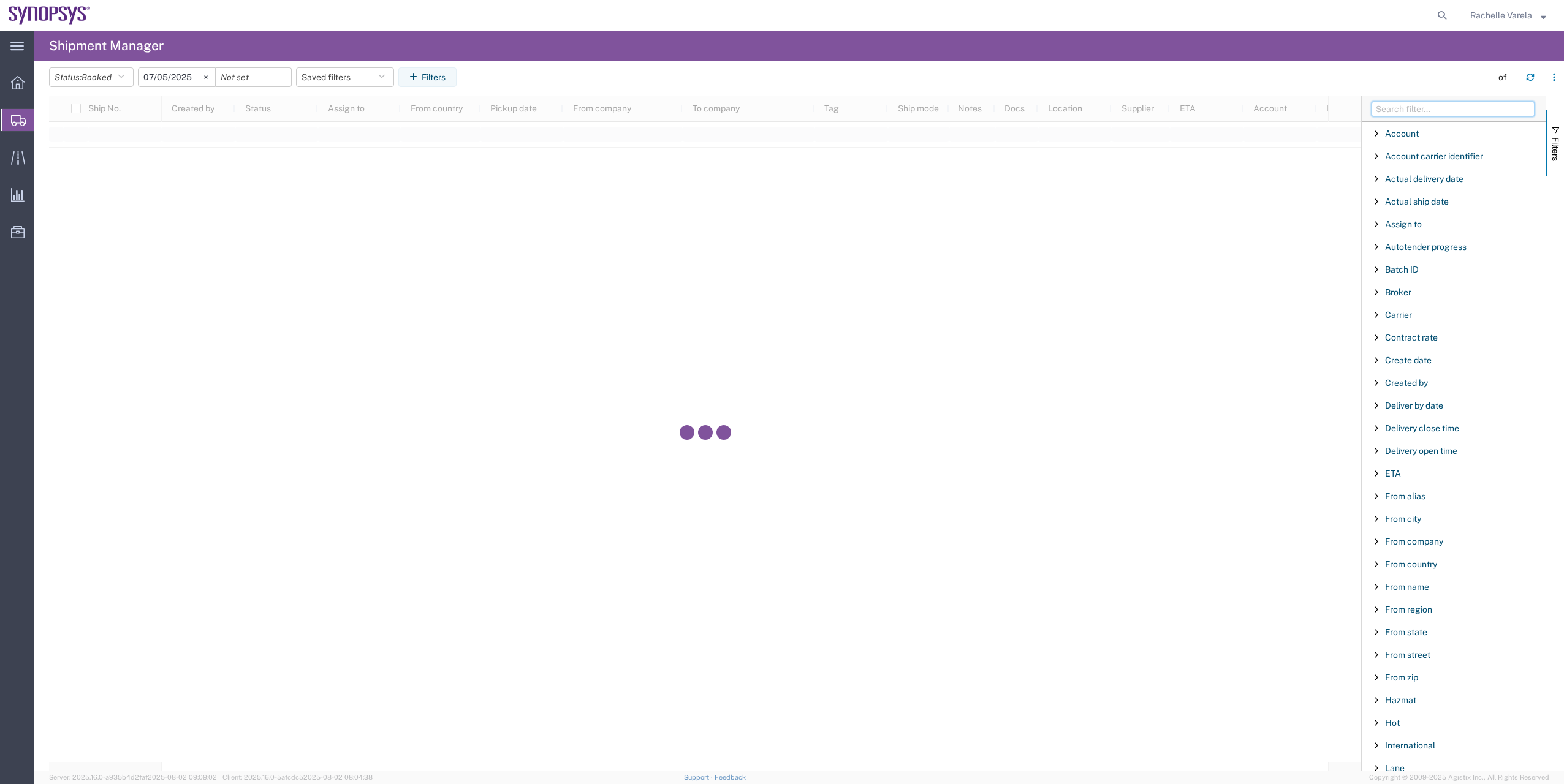 click at bounding box center (1453, 109) 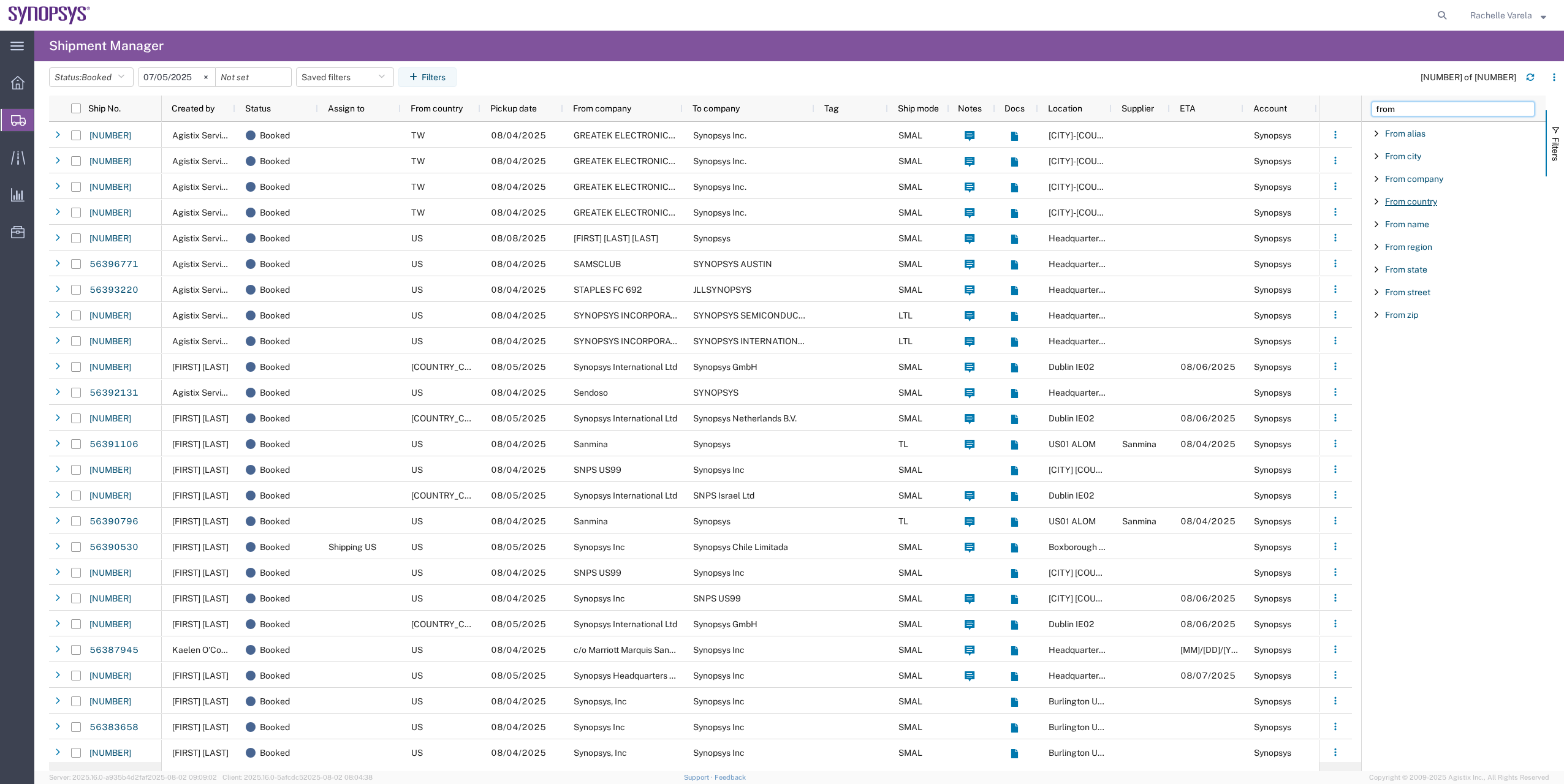 type on "from" 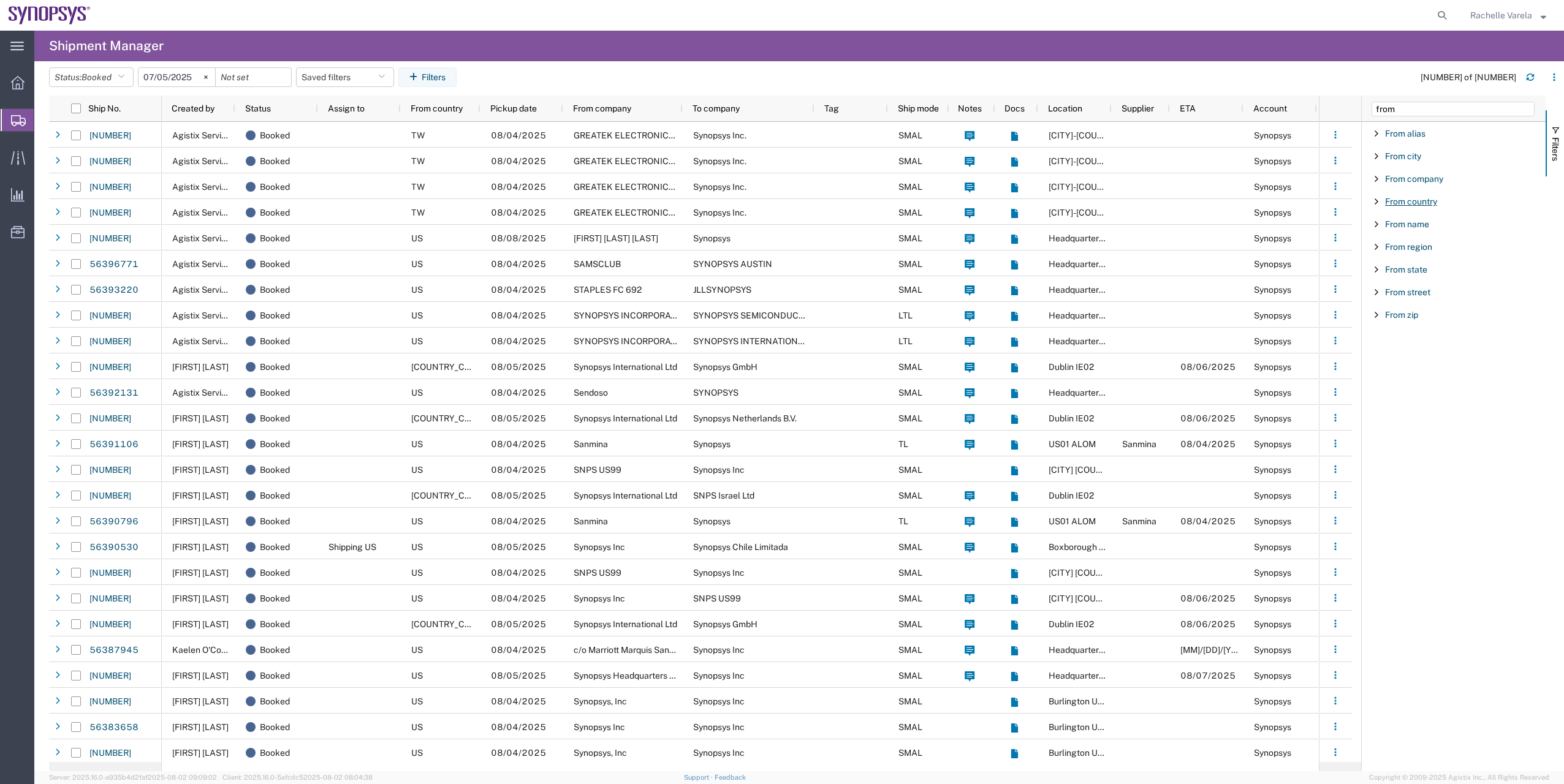 click on "From country" at bounding box center [1411, 202] 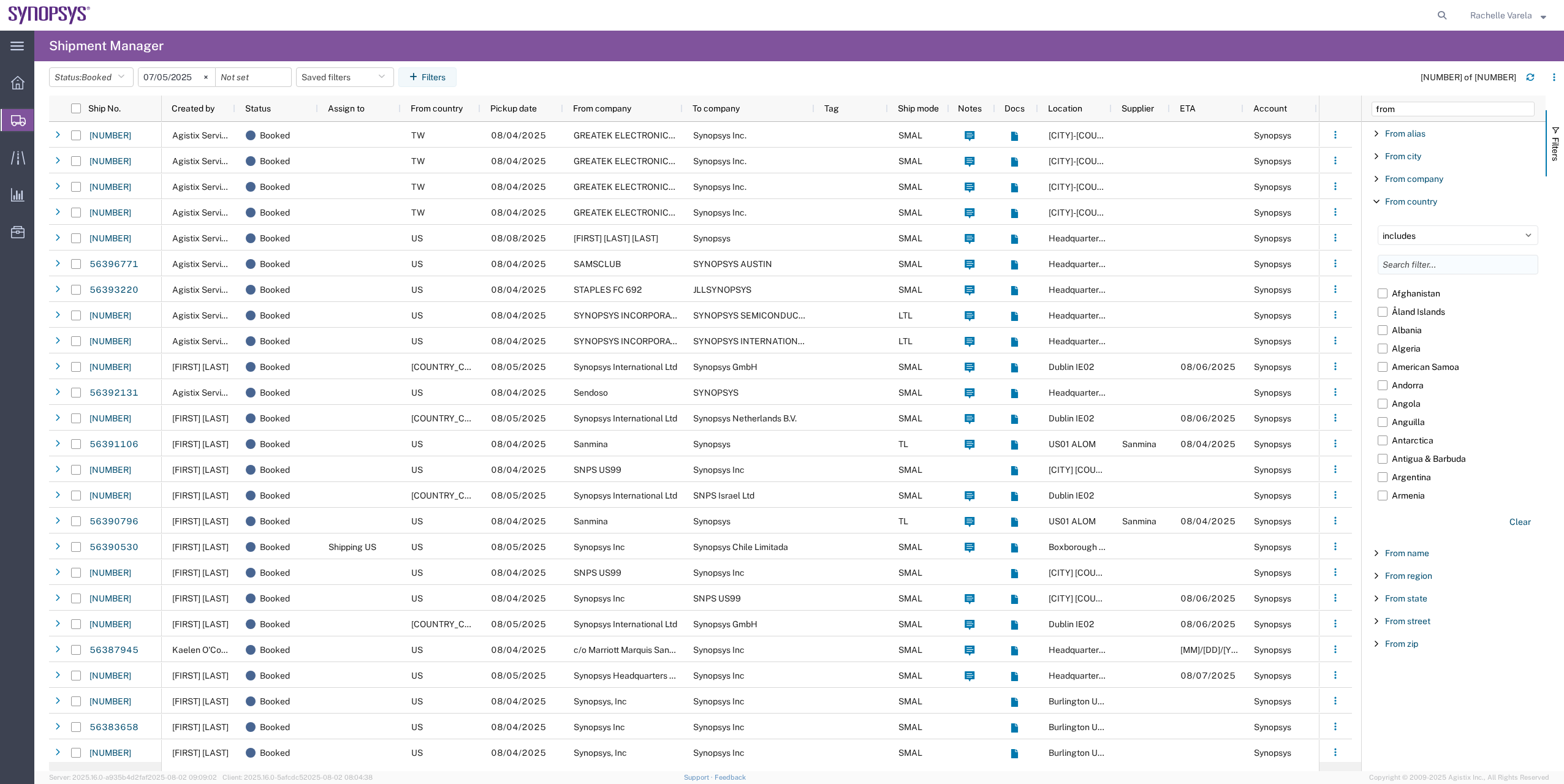click at bounding box center (1458, 265) 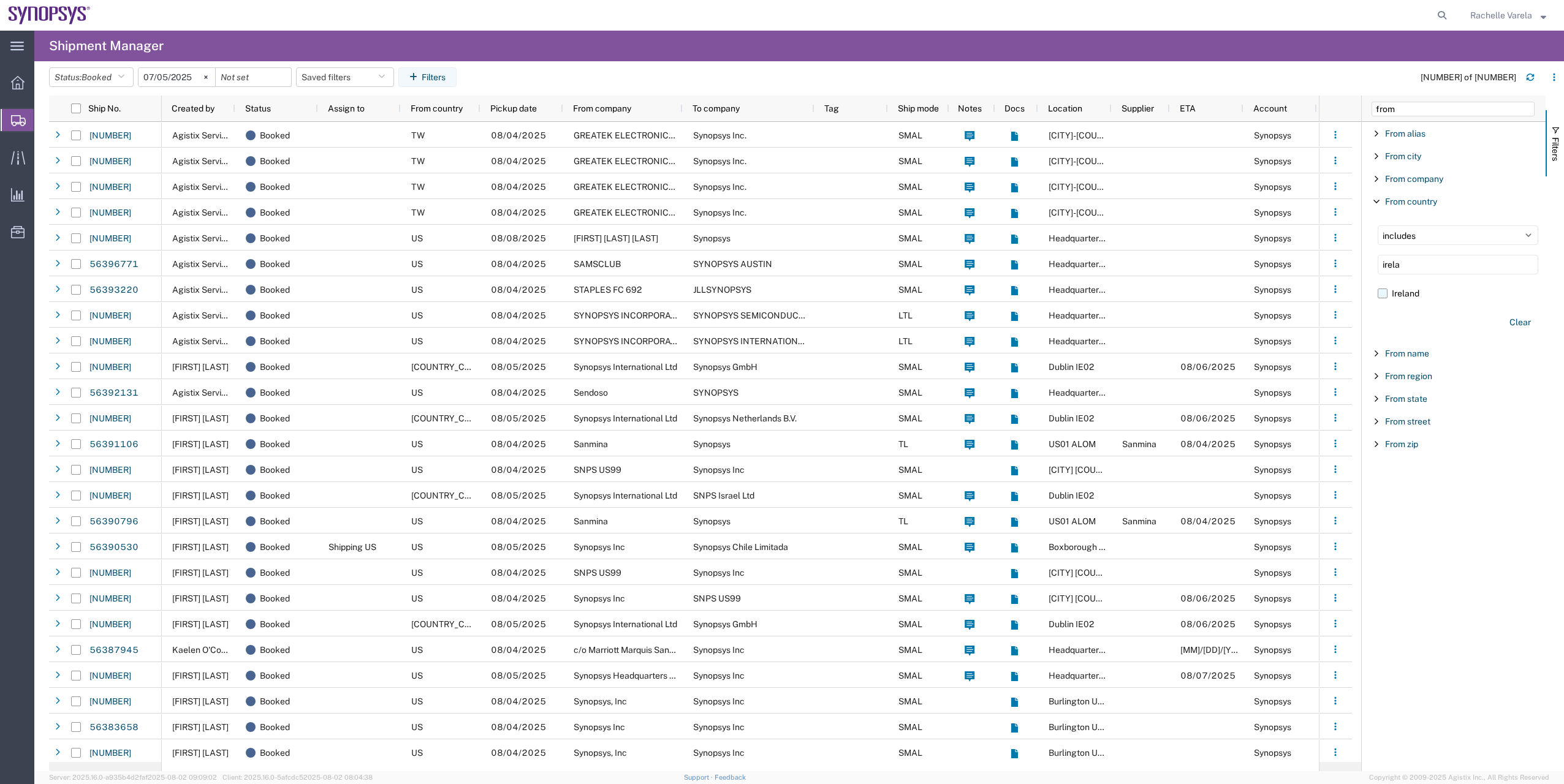 type on "irela" 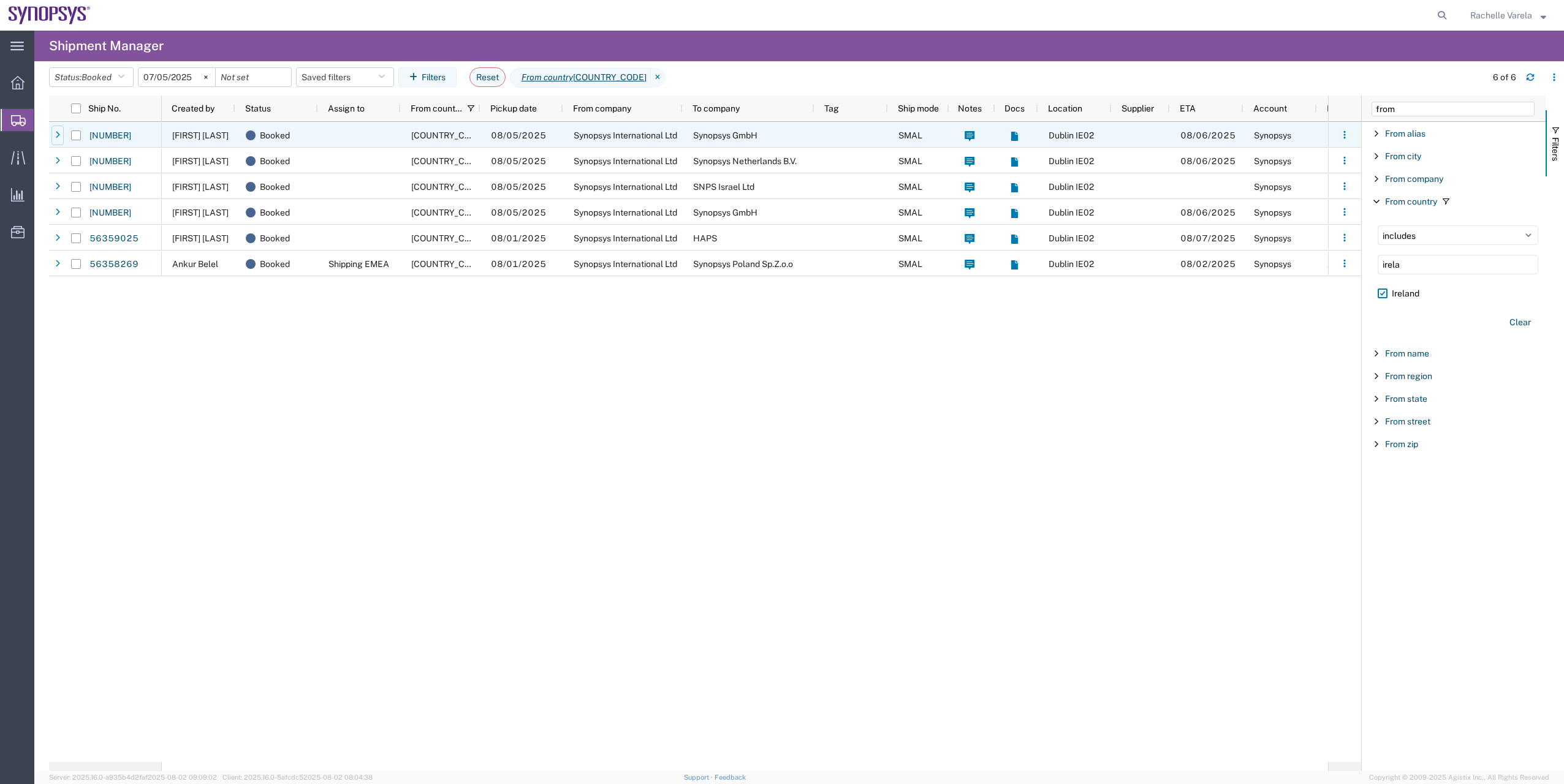 click 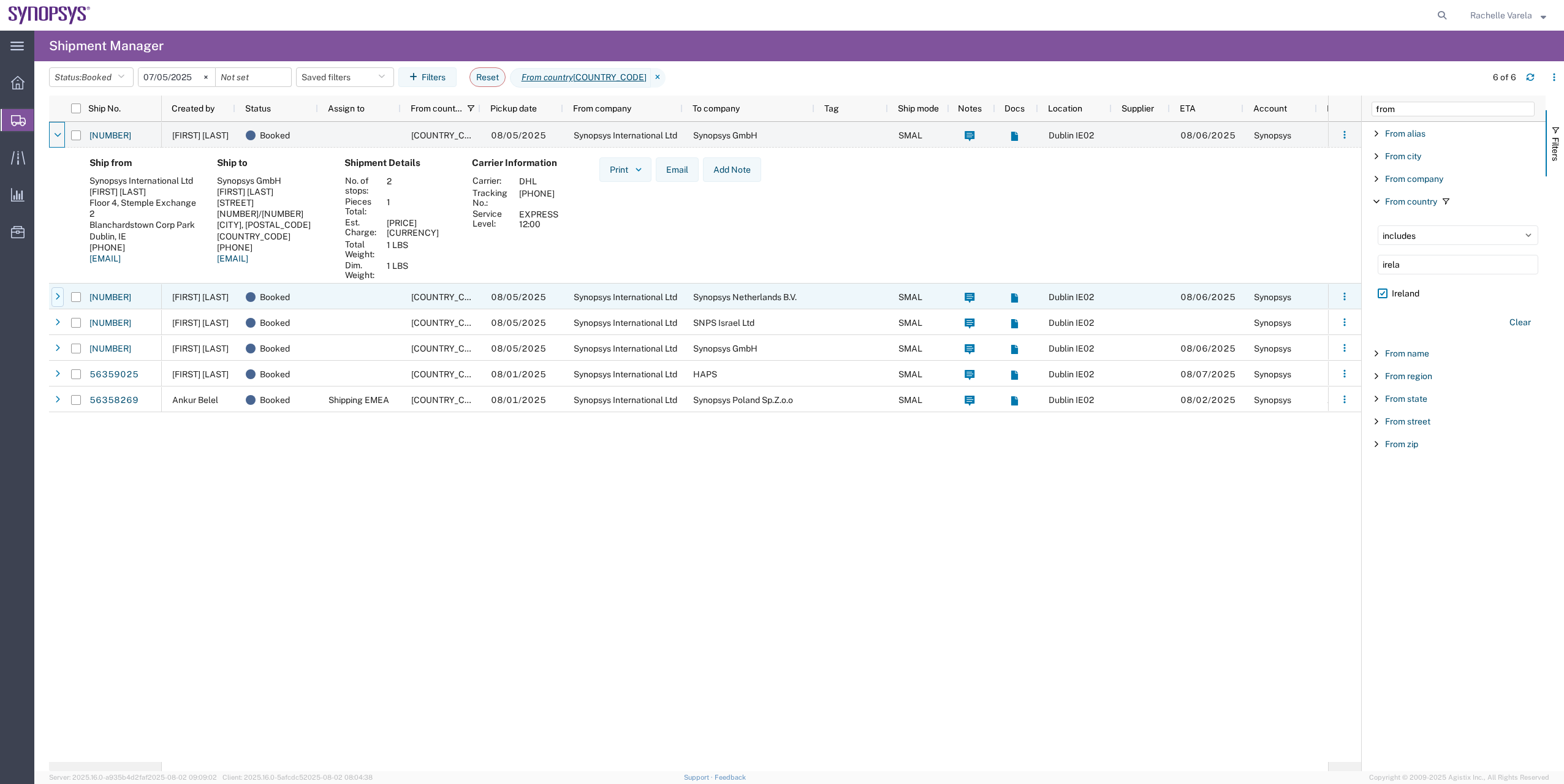 click 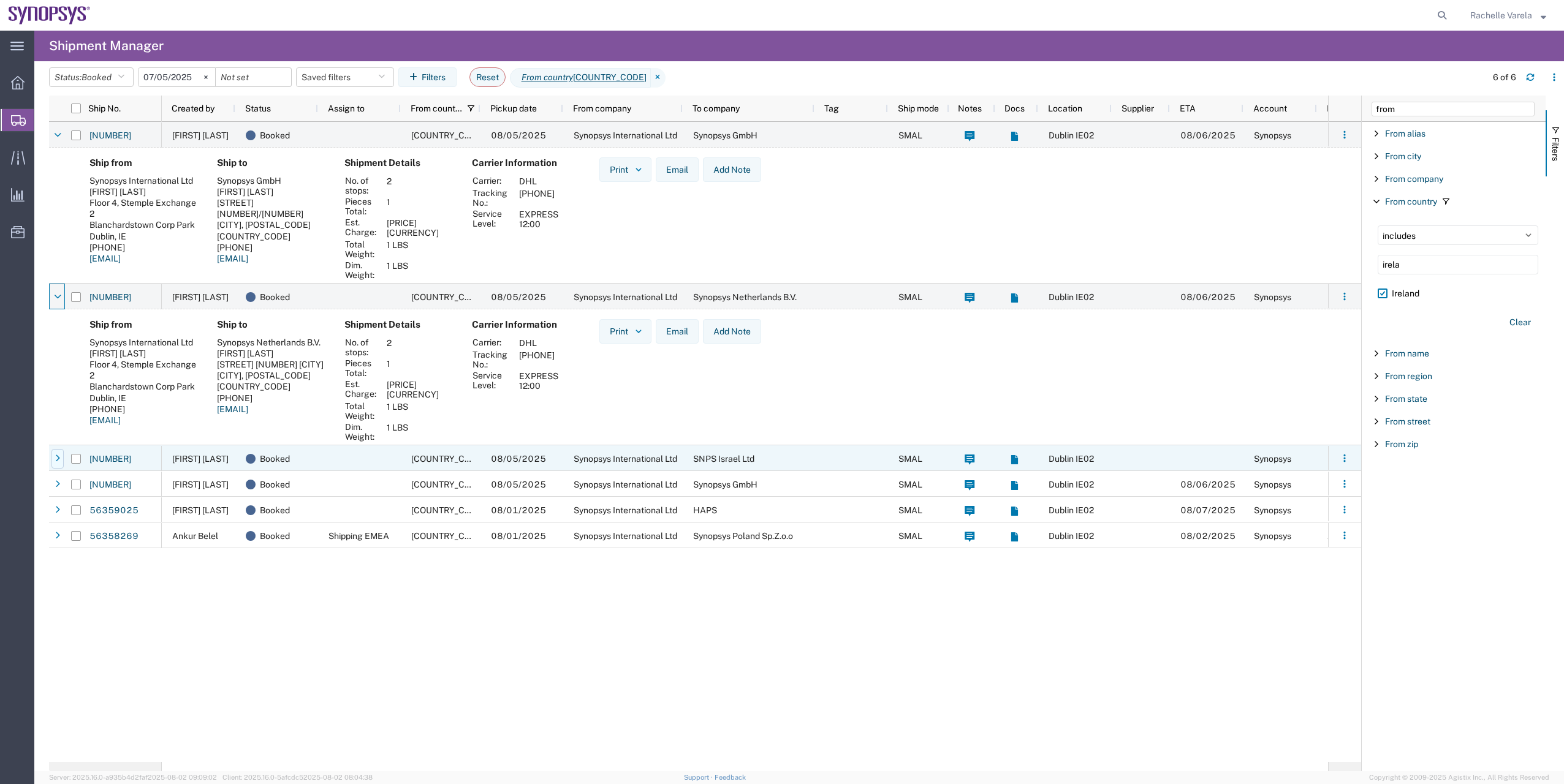 click 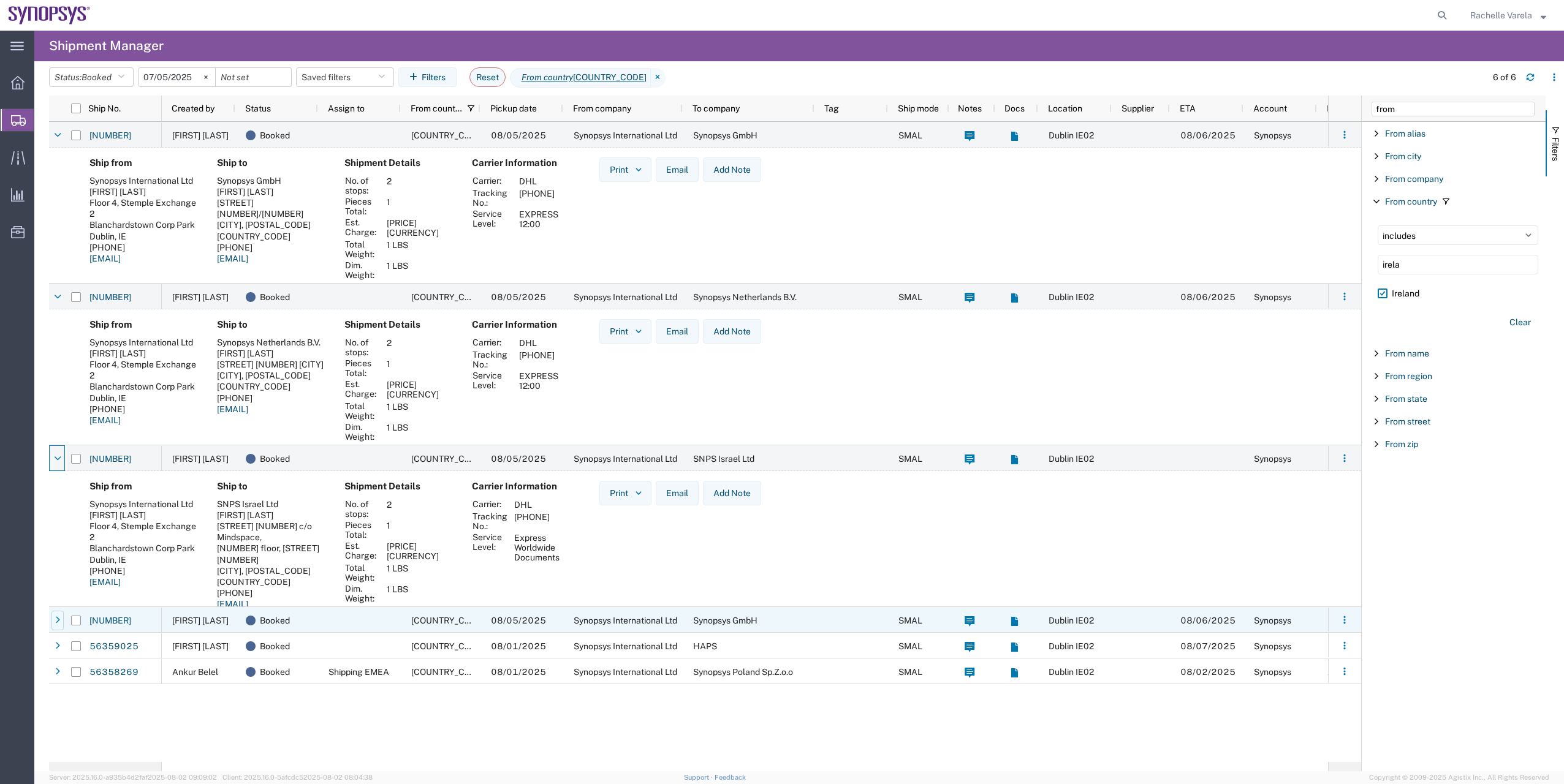 click 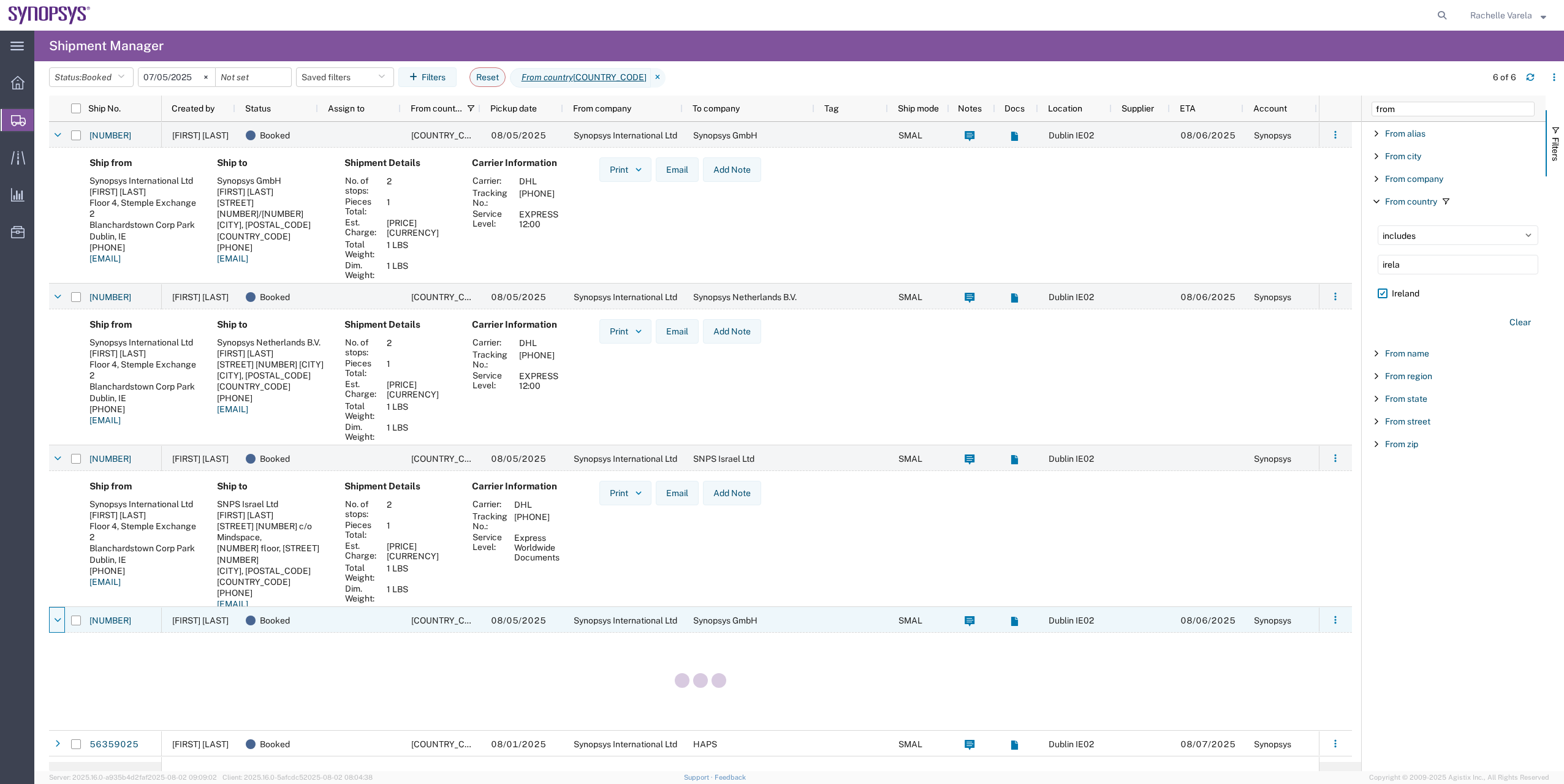 scroll, scrollTop: 15, scrollLeft: 0, axis: vertical 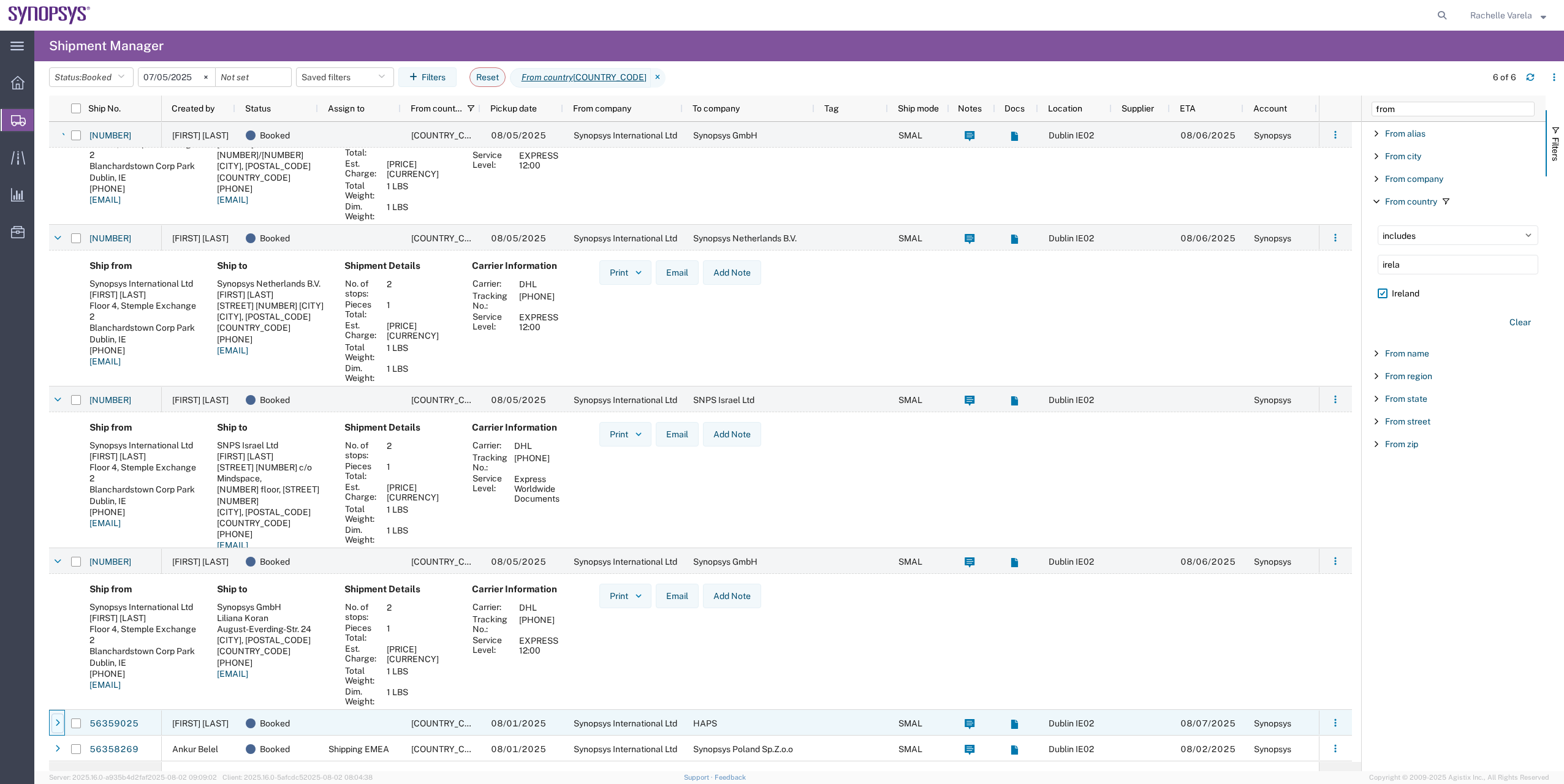 click 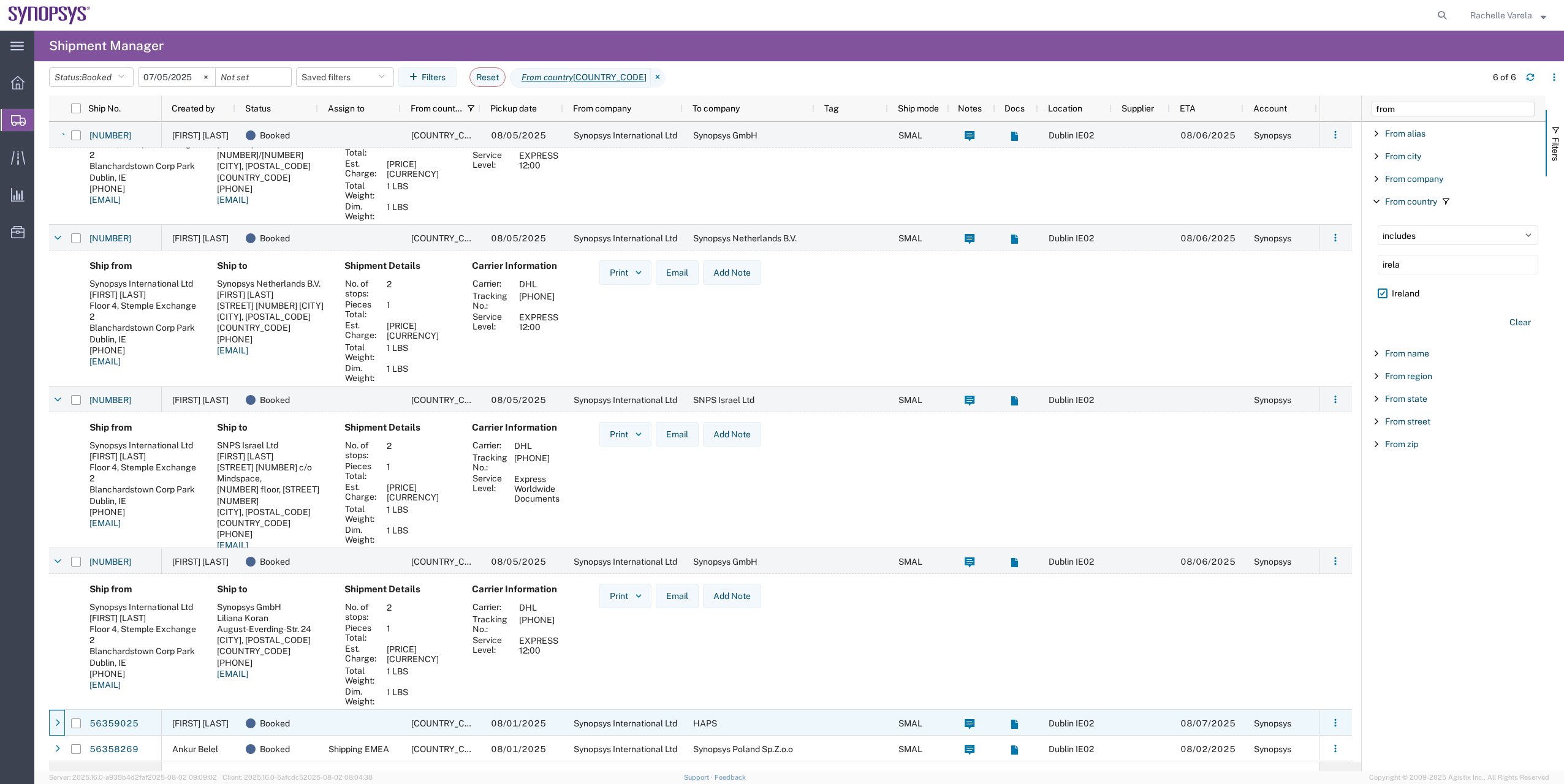 scroll, scrollTop: 59, scrollLeft: 0, axis: vertical 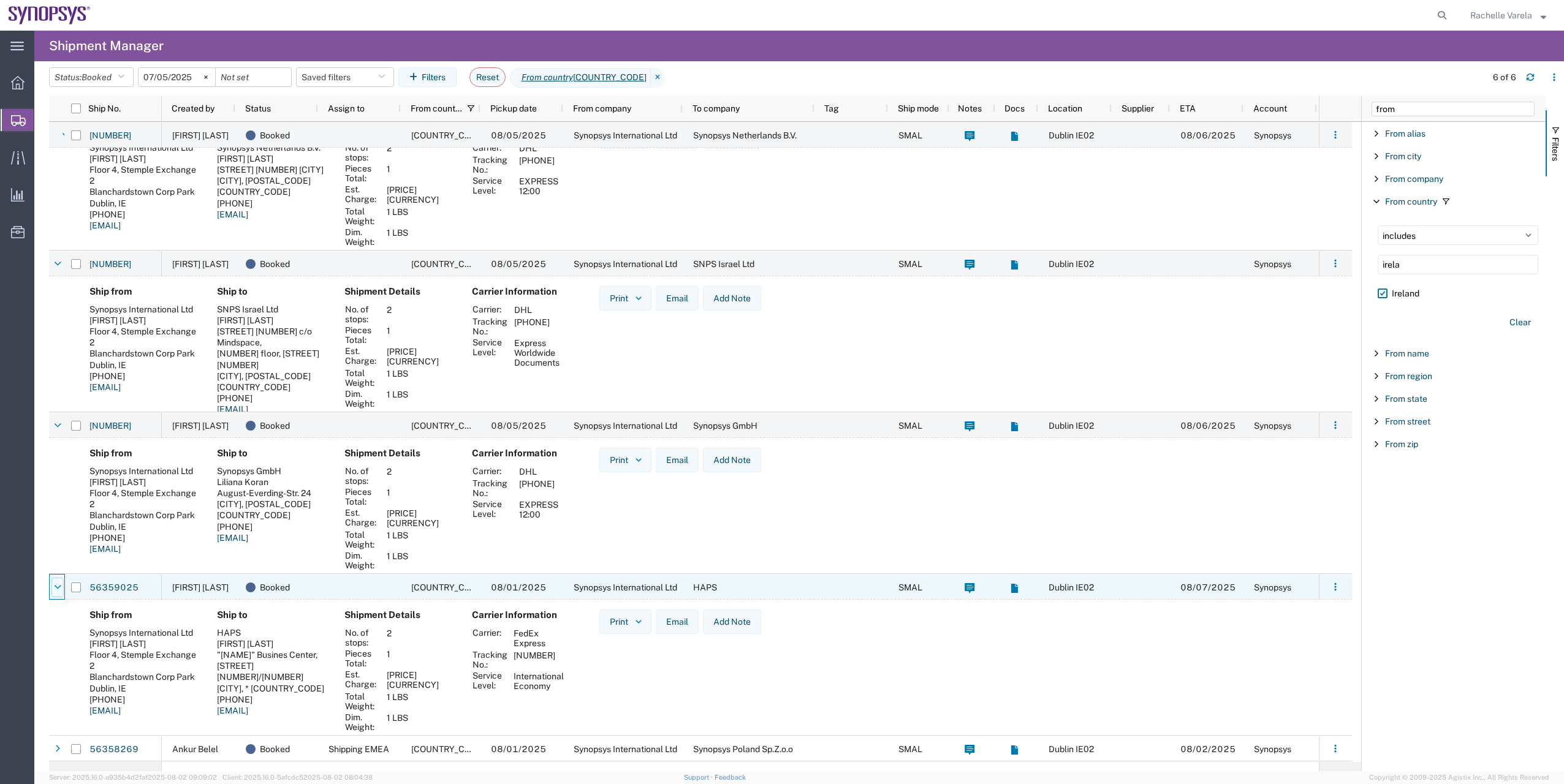 click 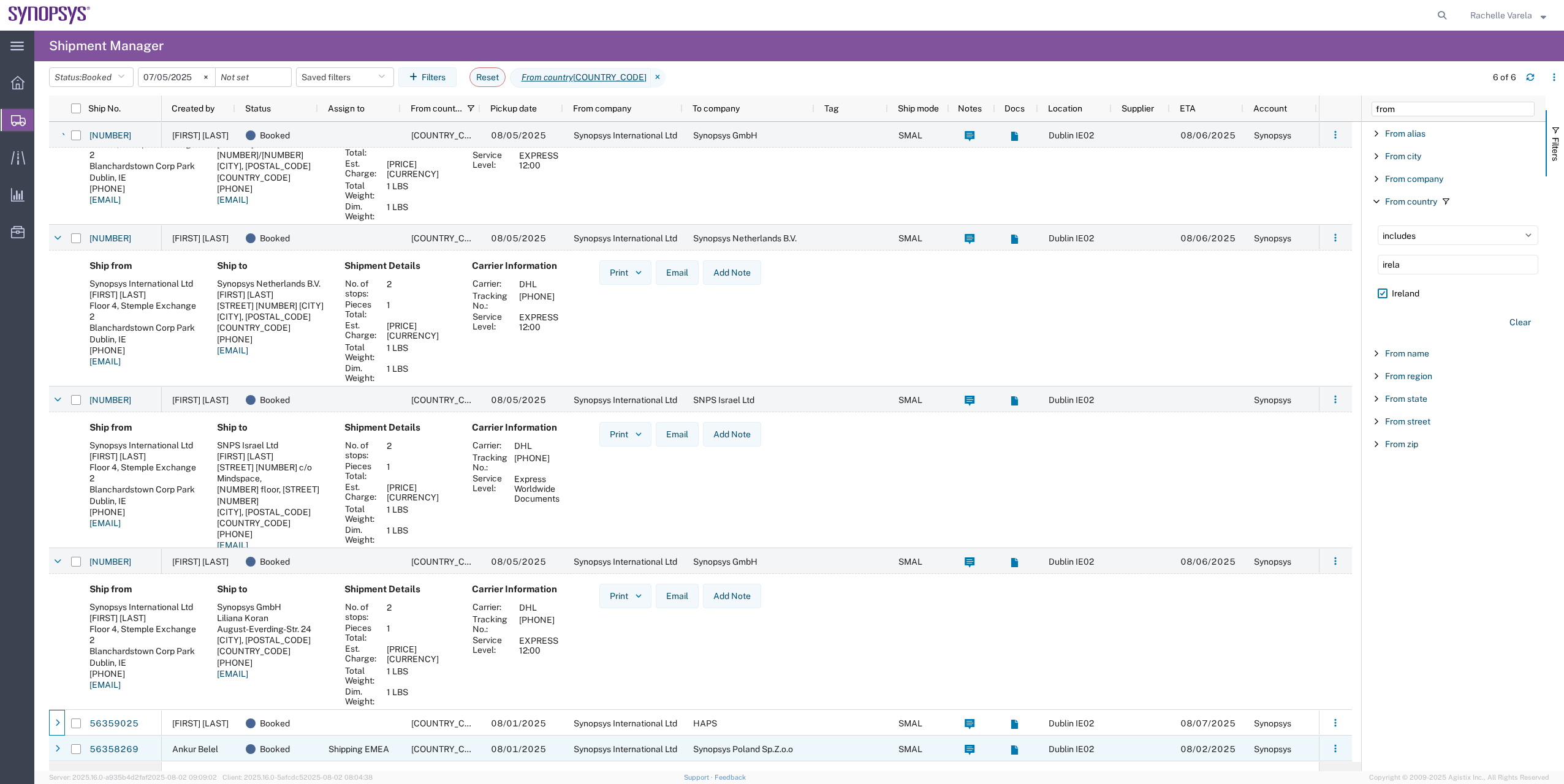 scroll, scrollTop: 59, scrollLeft: 0, axis: vertical 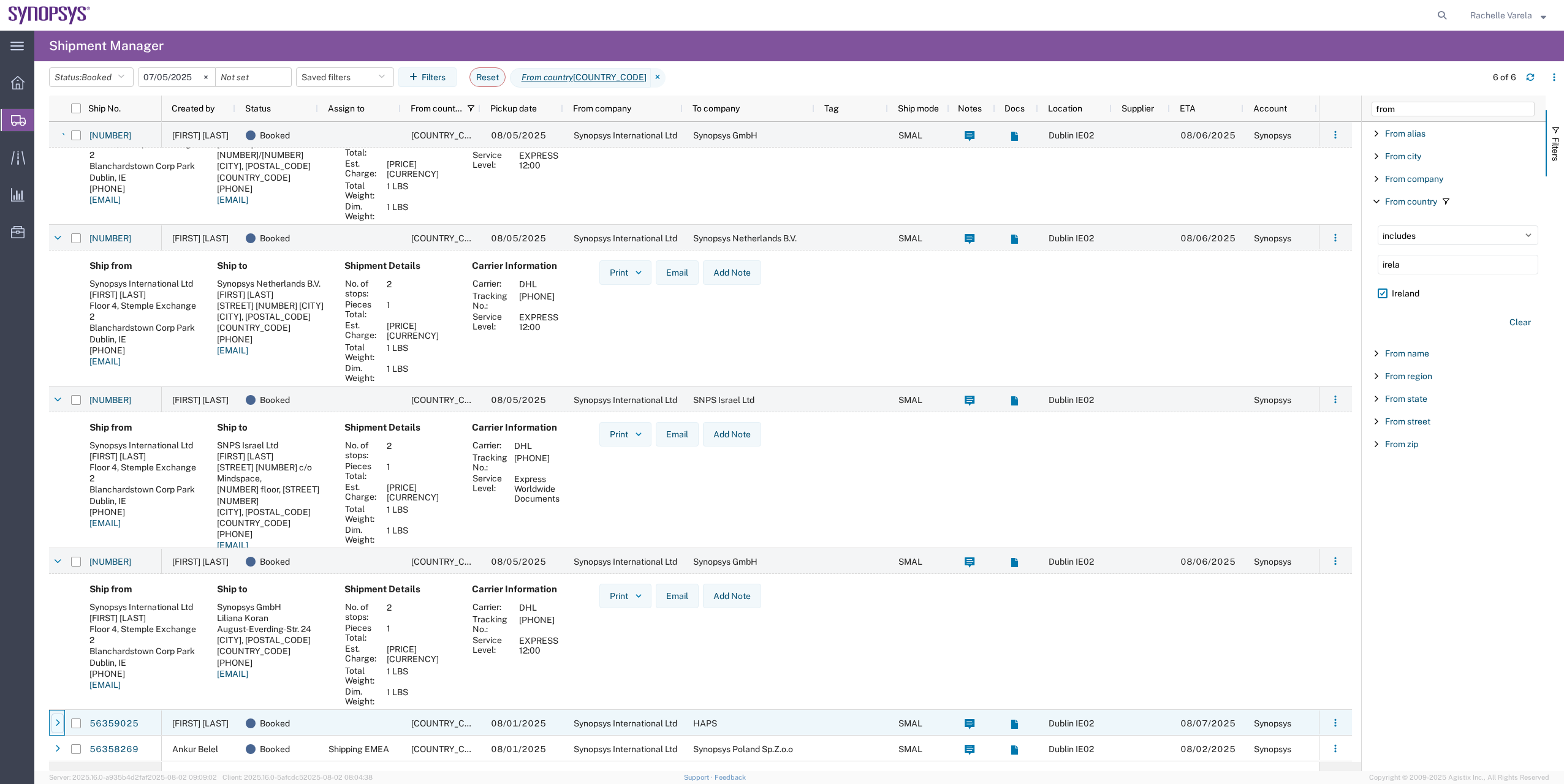 click 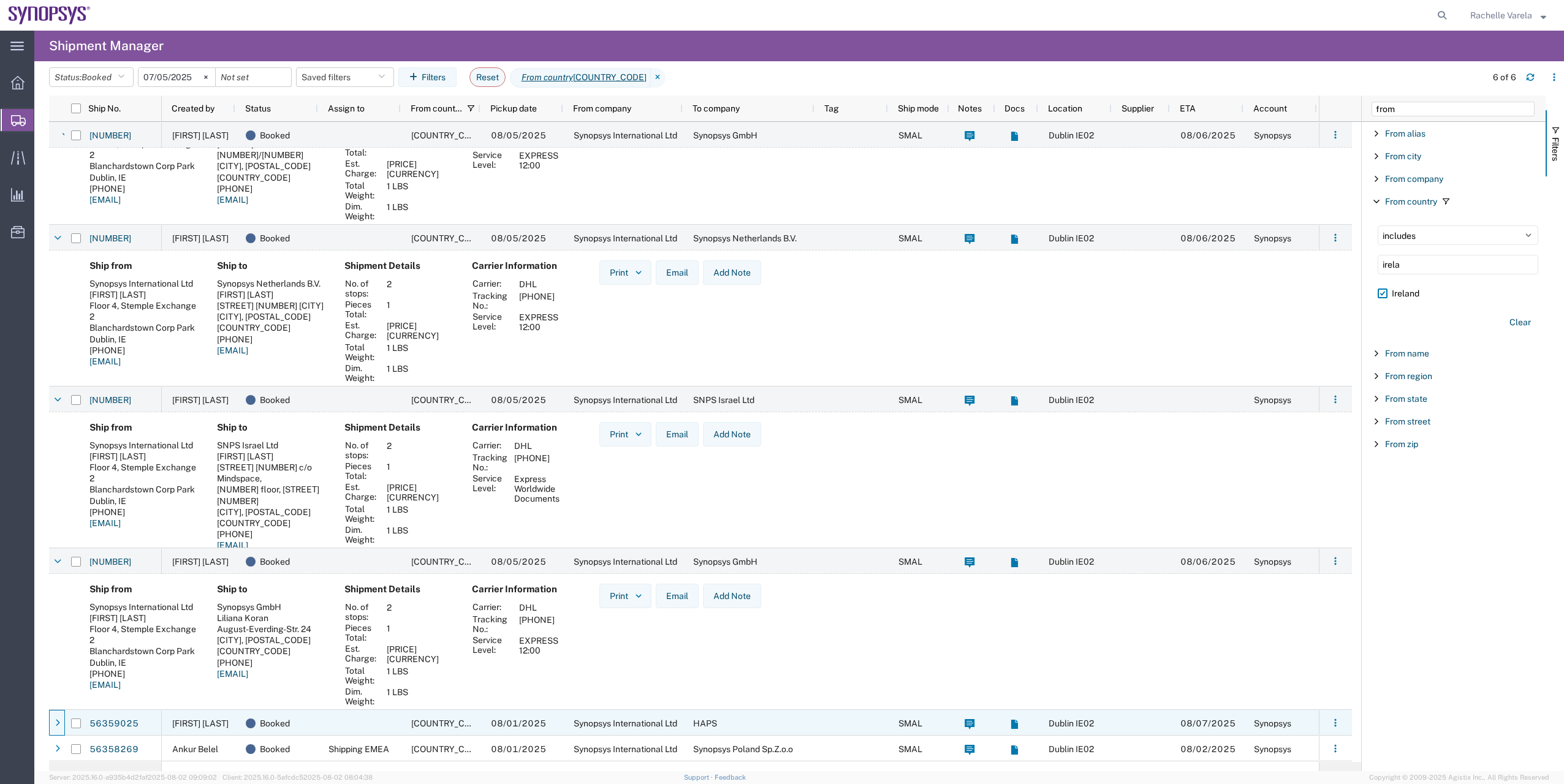 scroll, scrollTop: 59, scrollLeft: 0, axis: vertical 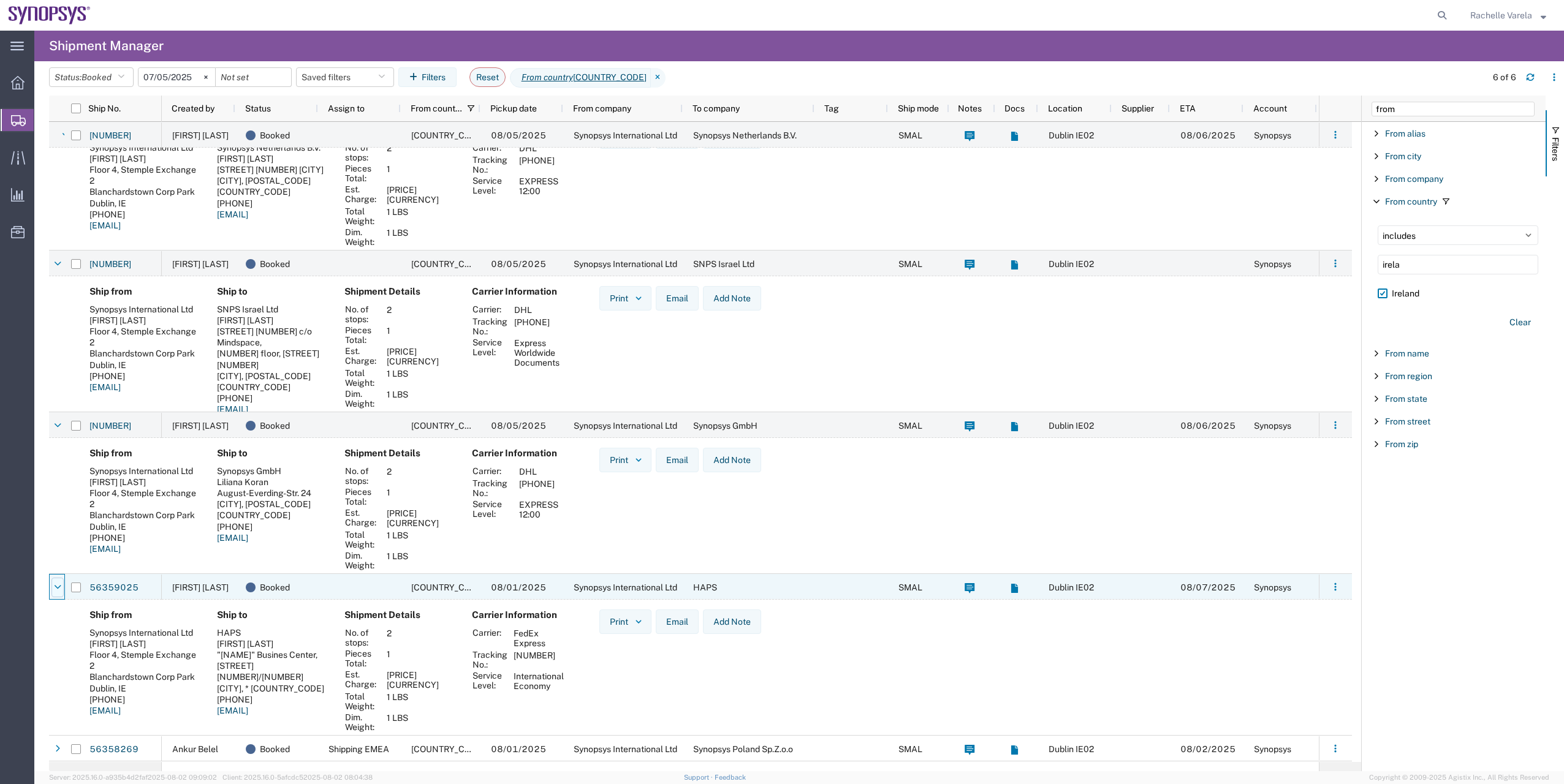 click 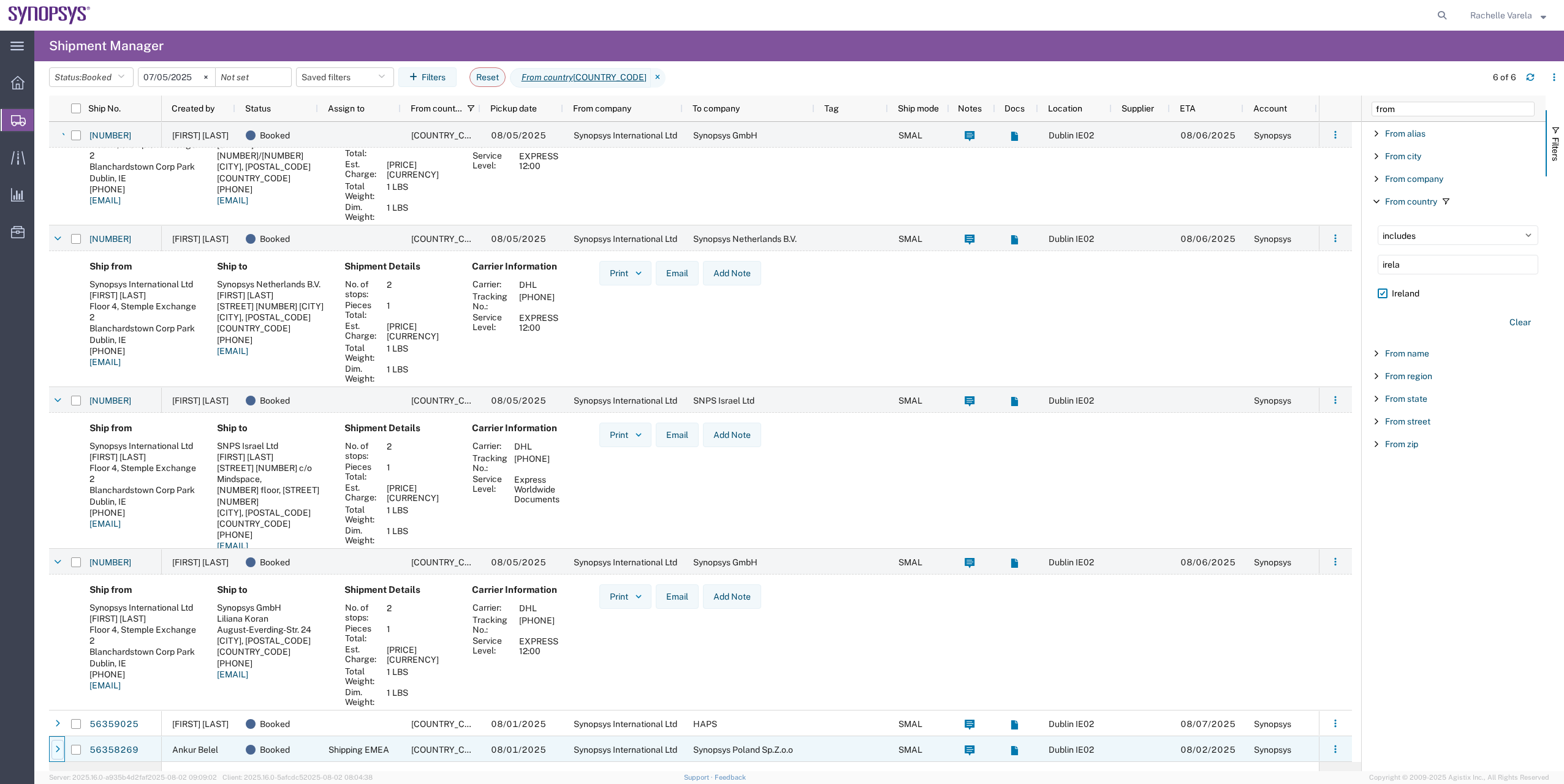 click 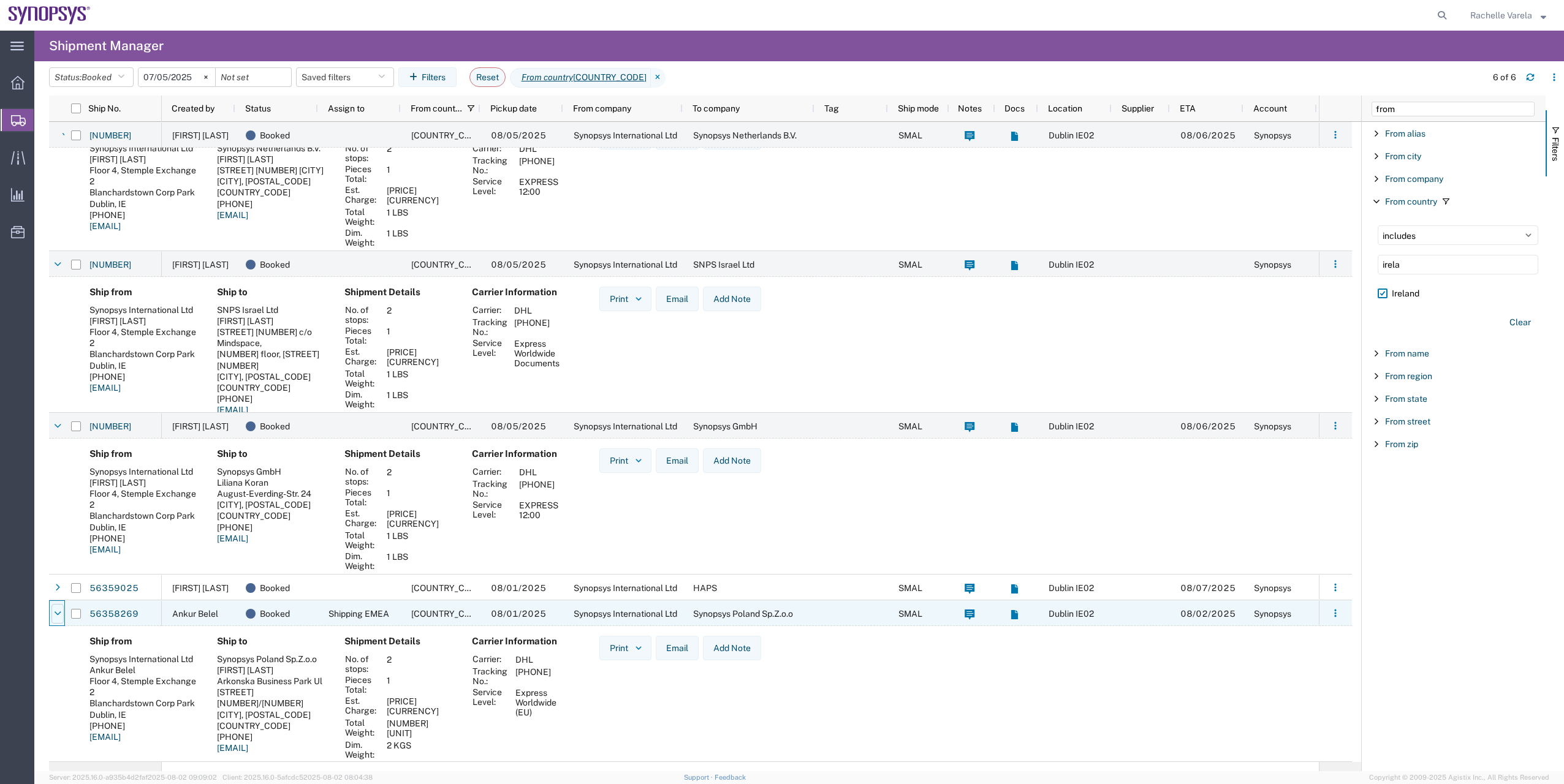click 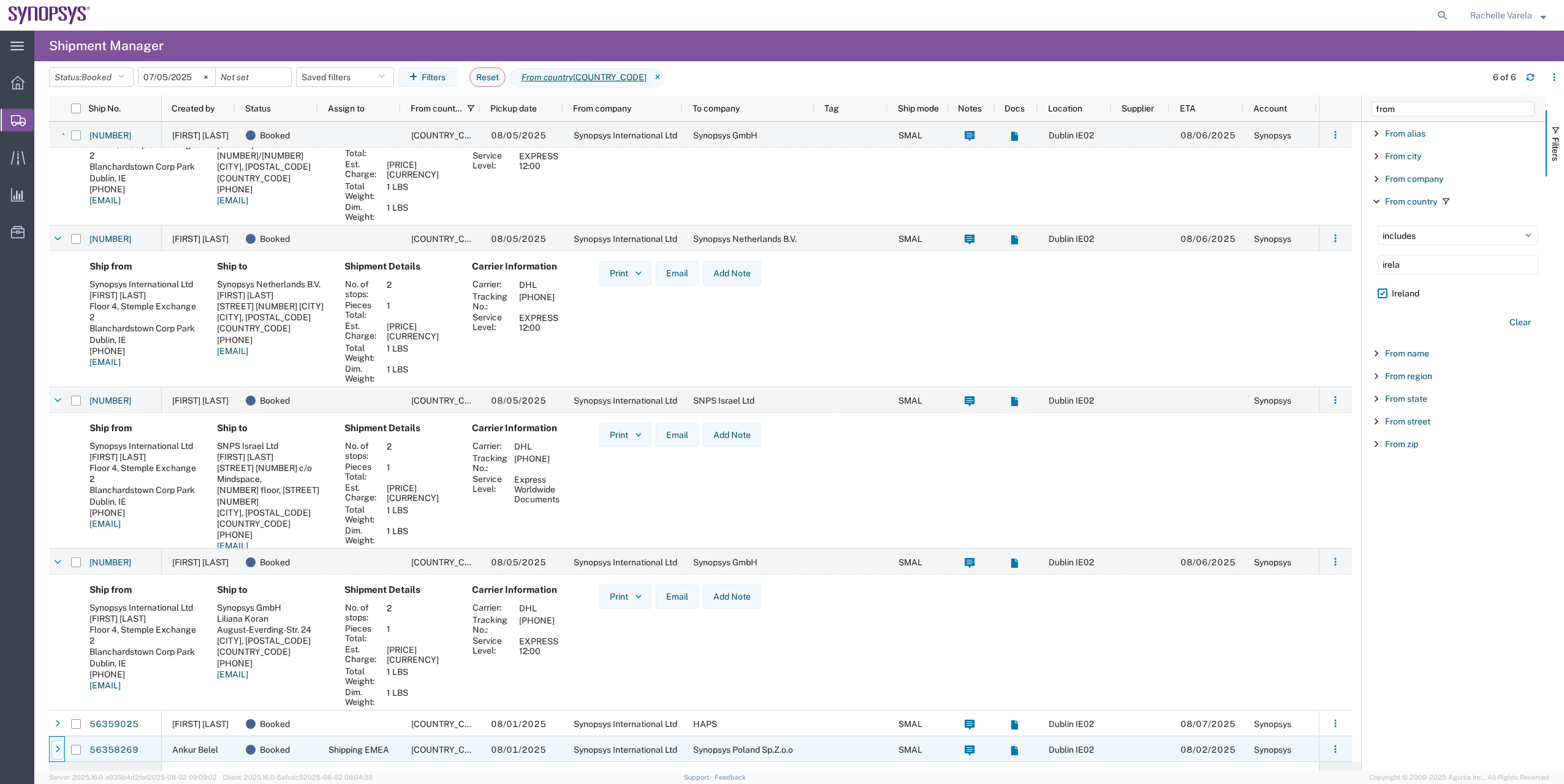 click 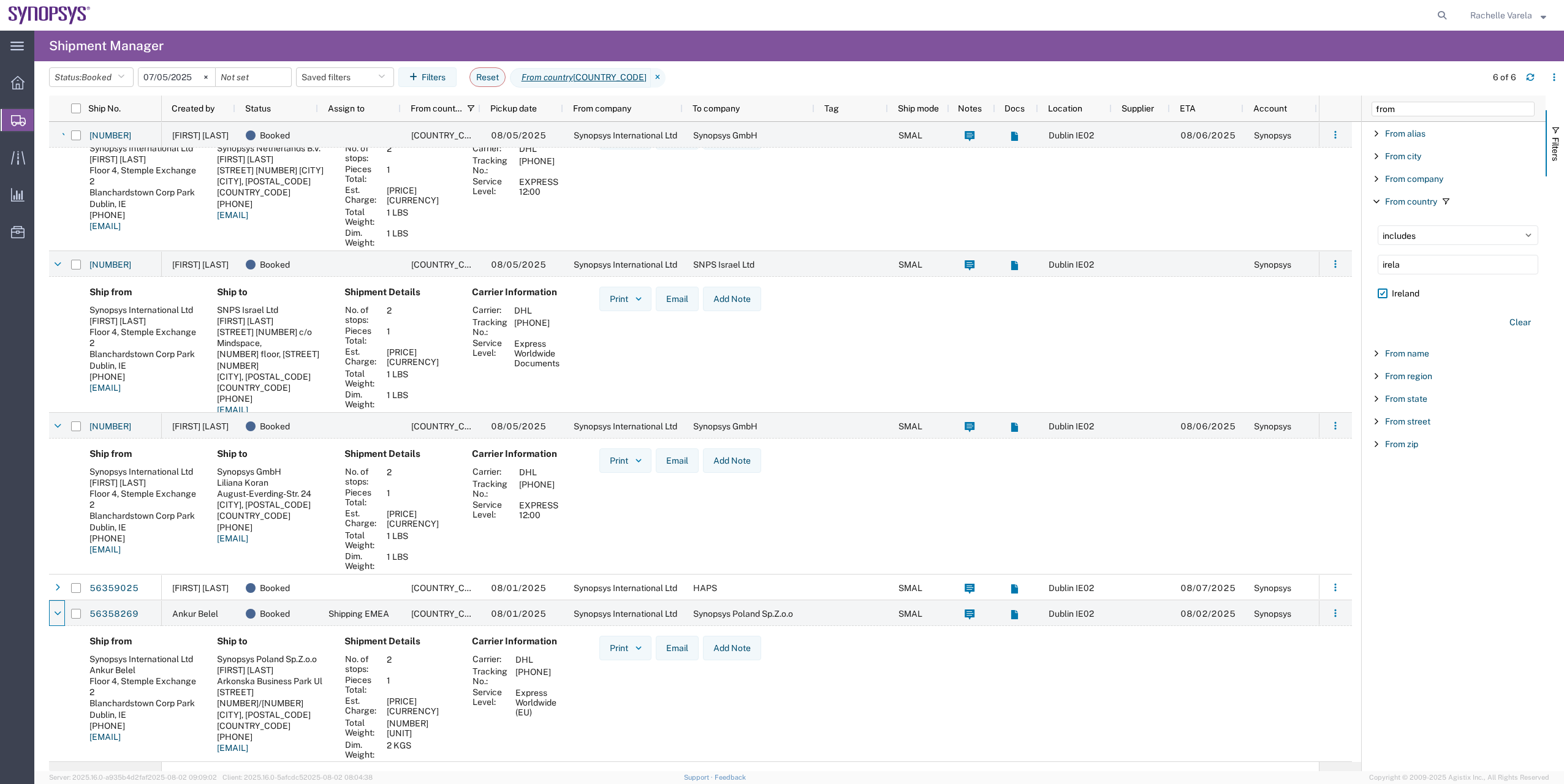 scroll, scrollTop: 15, scrollLeft: 0, axis: vertical 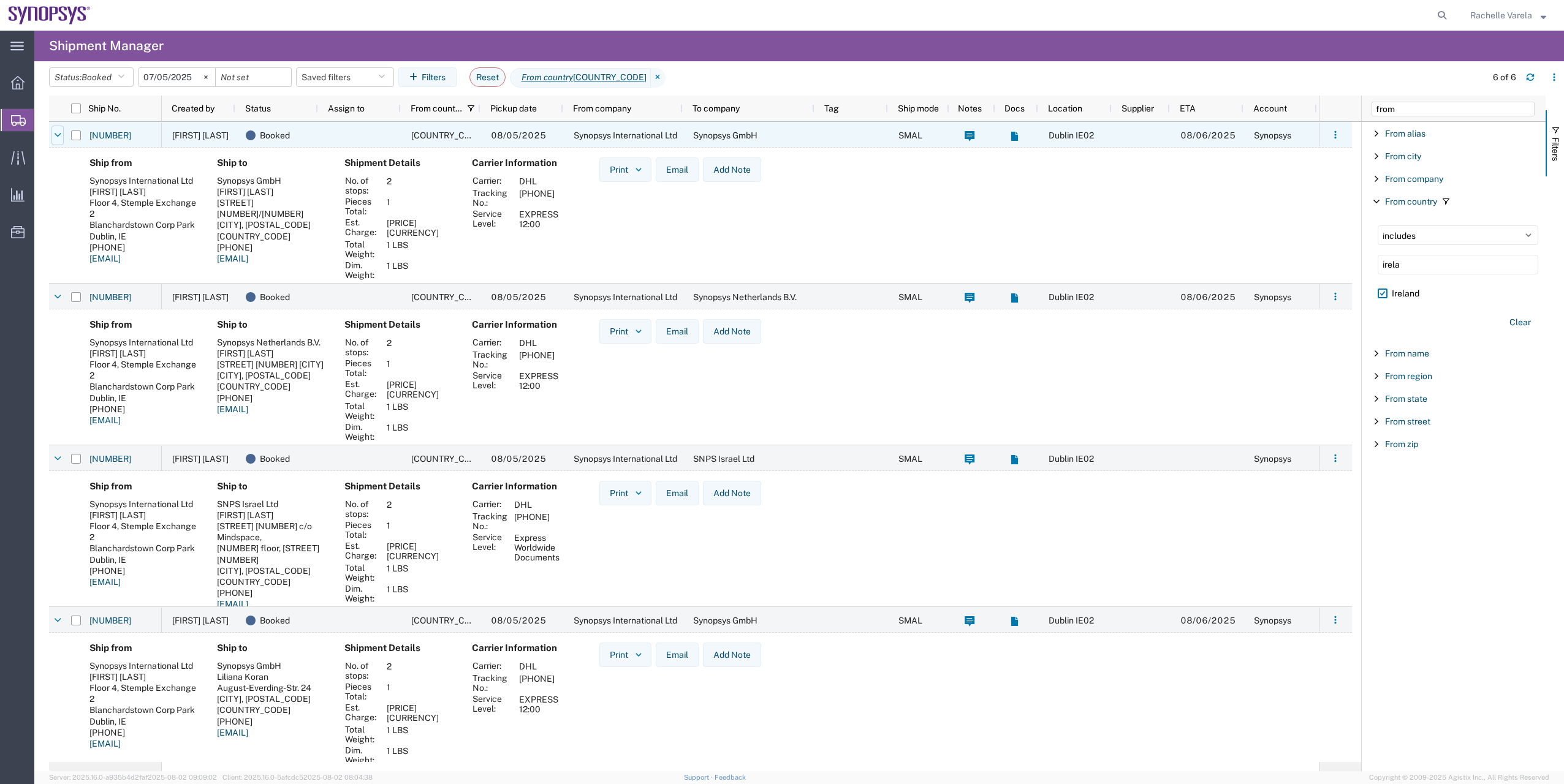 click 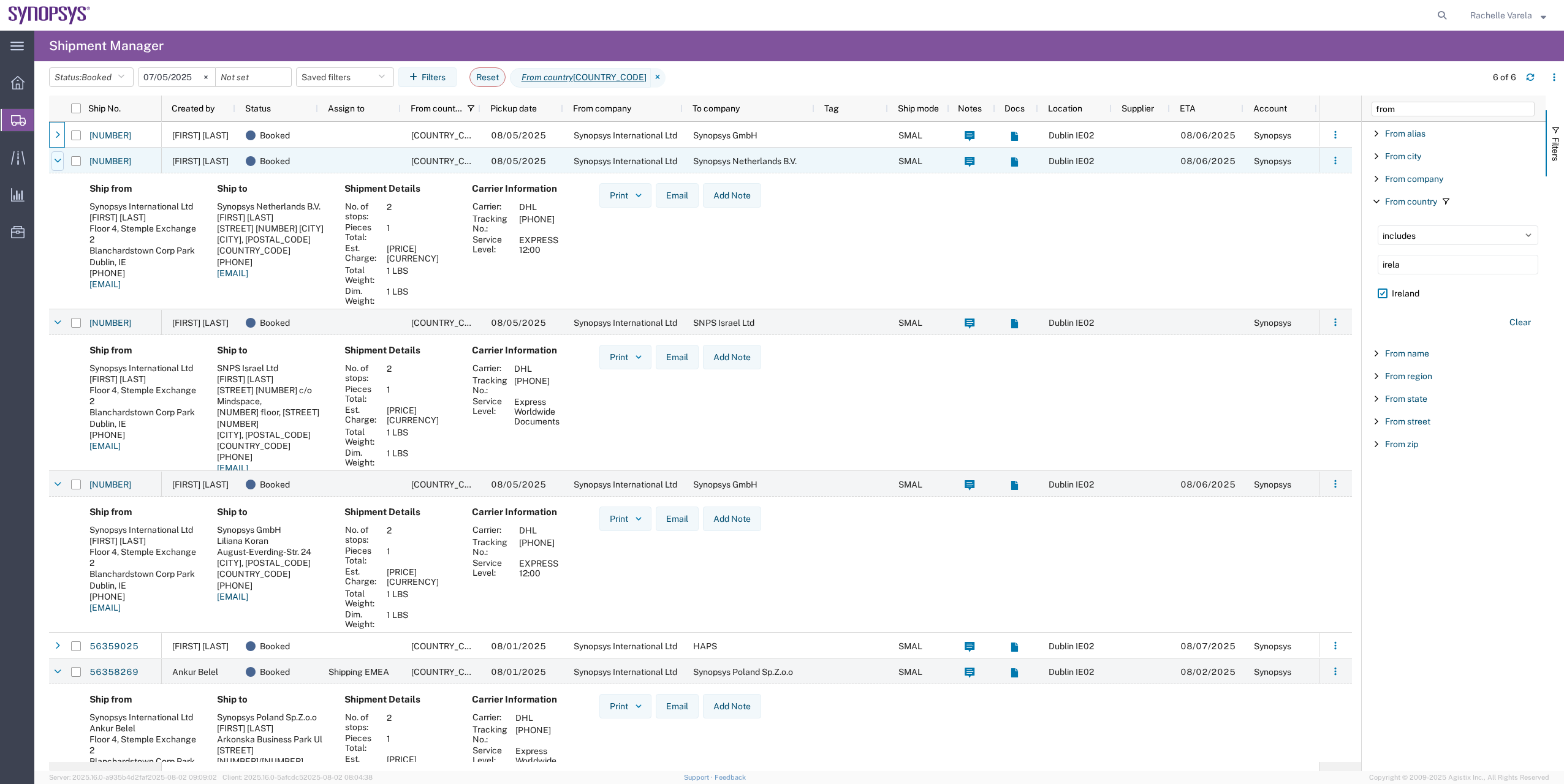 click 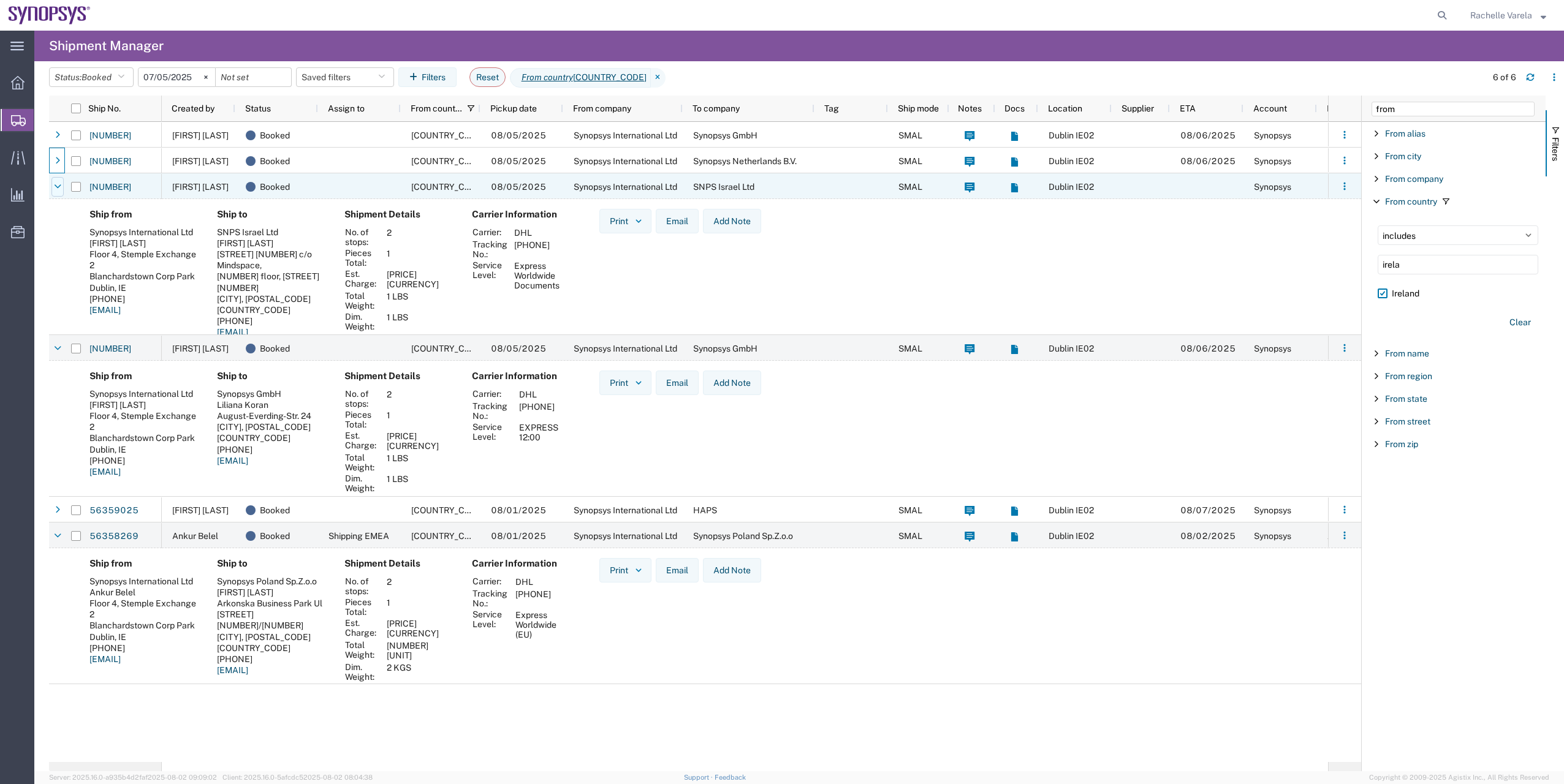 click 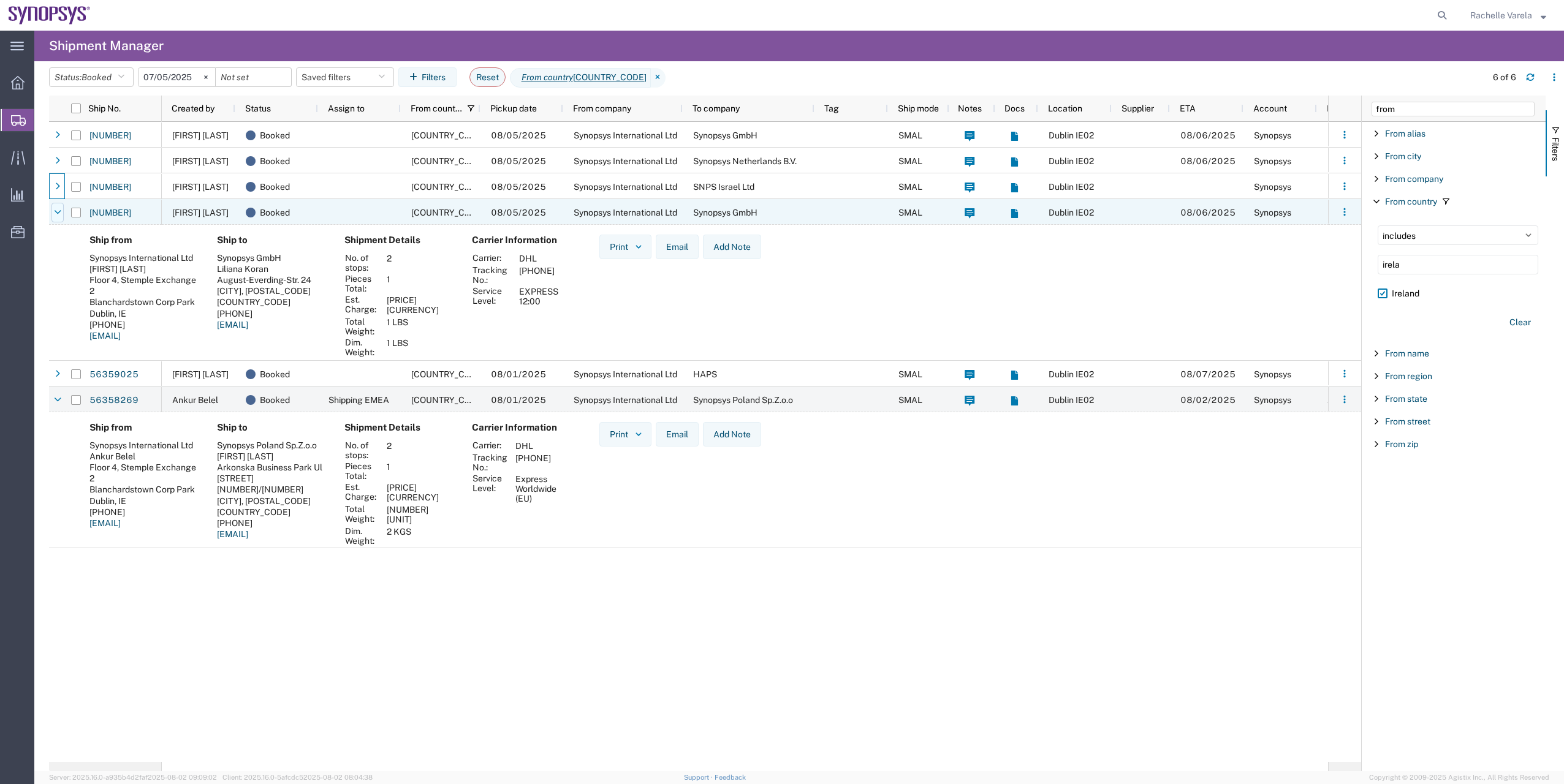 click 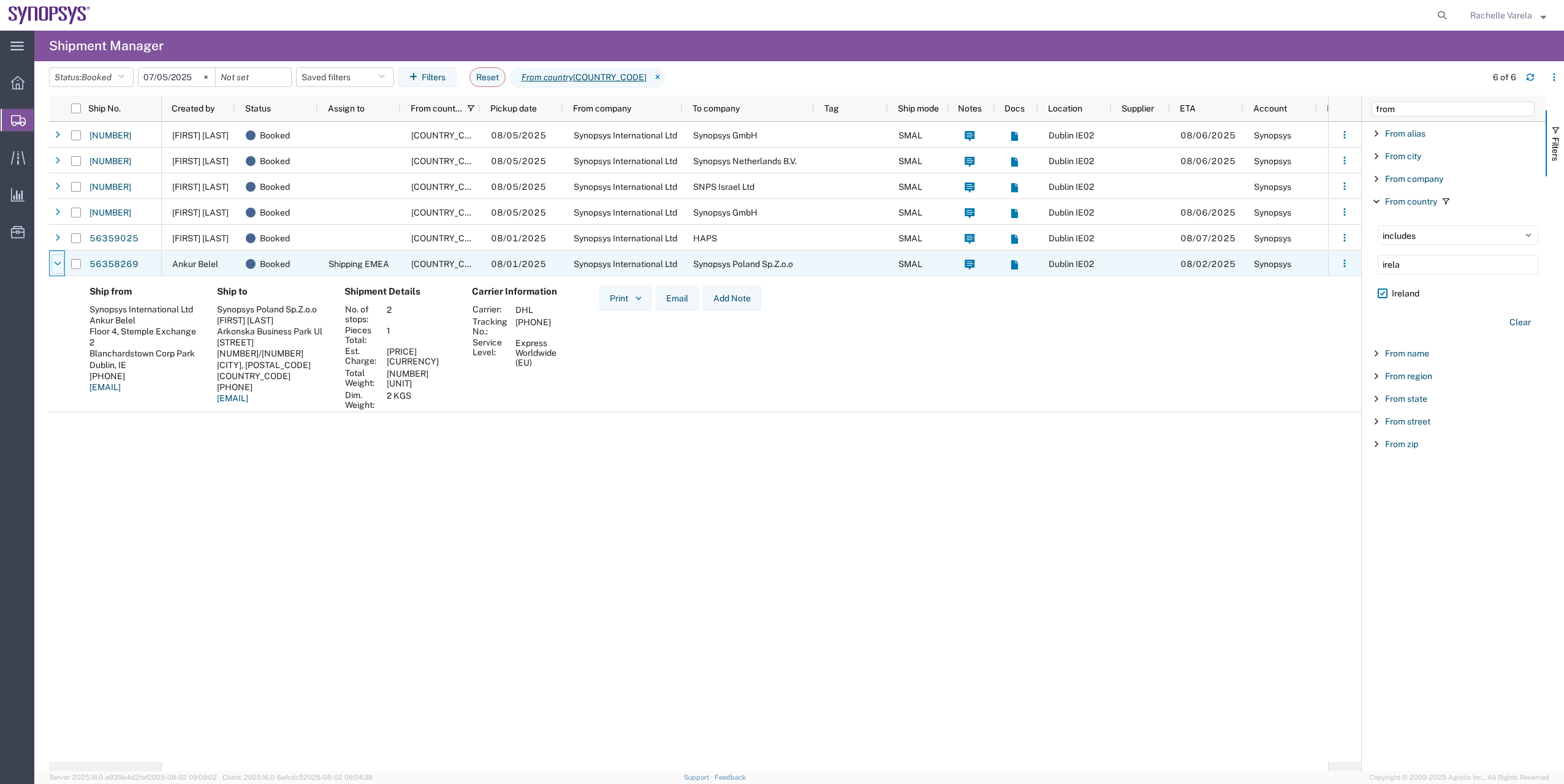 click 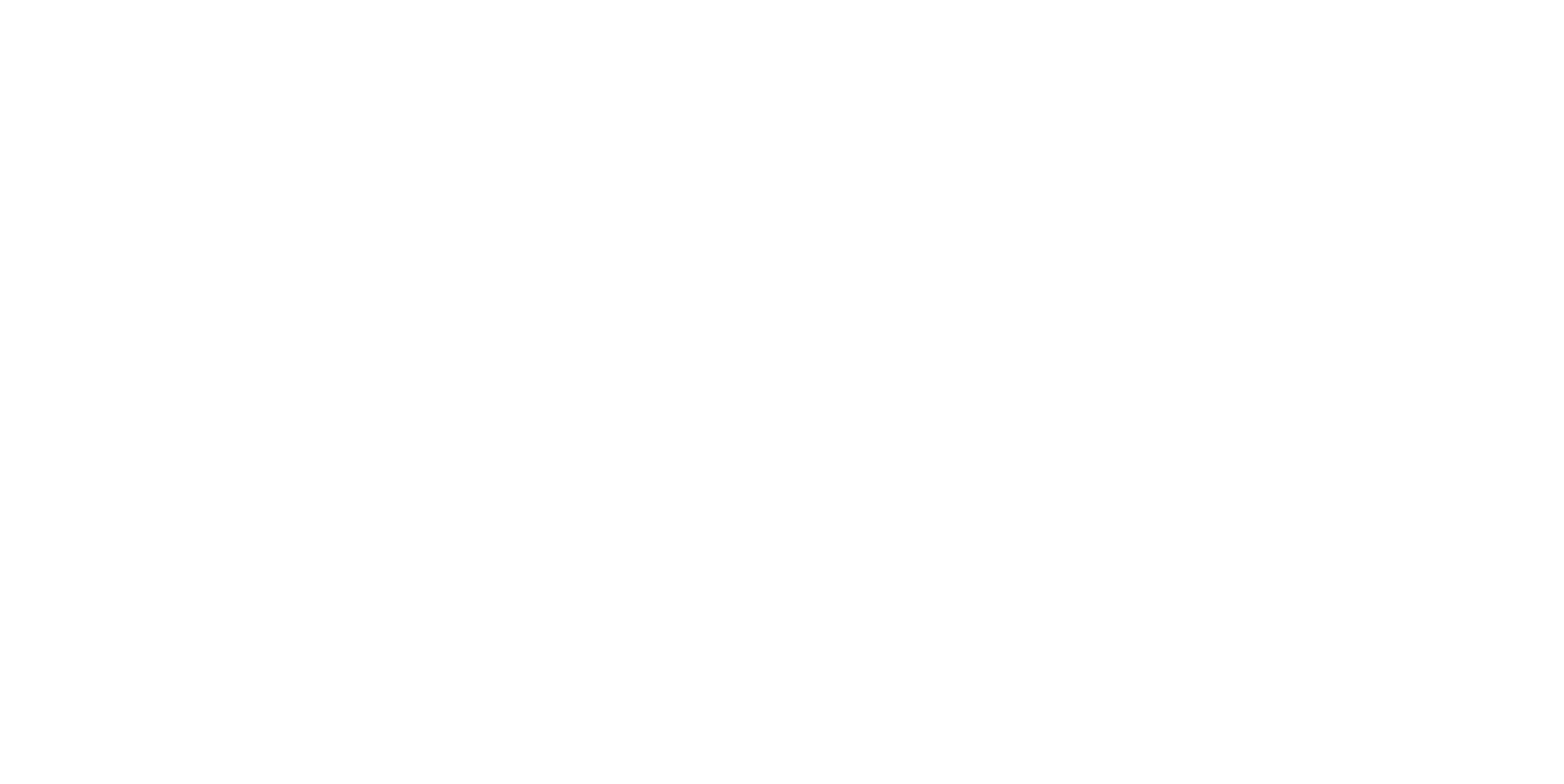 scroll, scrollTop: 0, scrollLeft: 0, axis: both 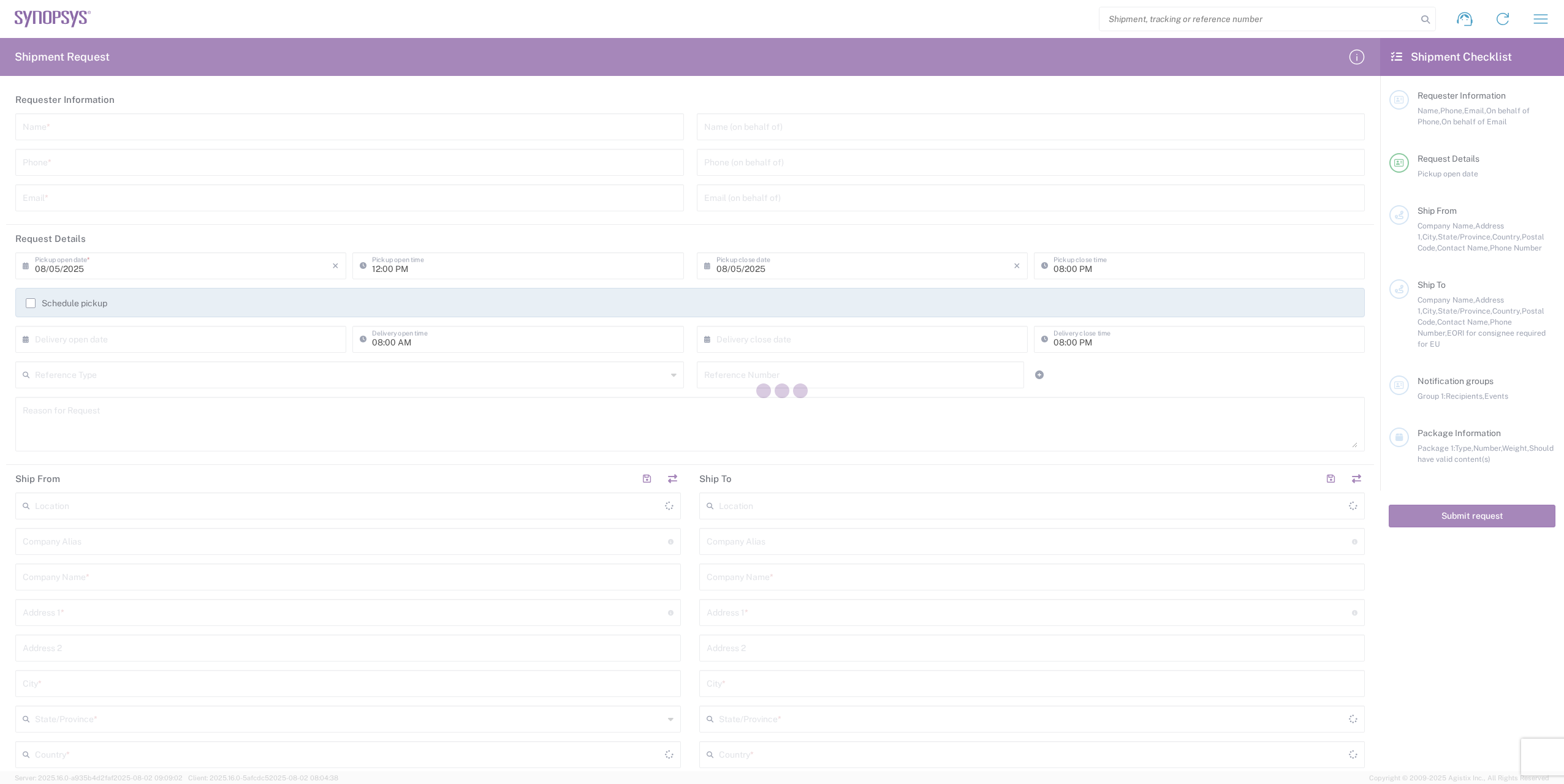 type on "United States" 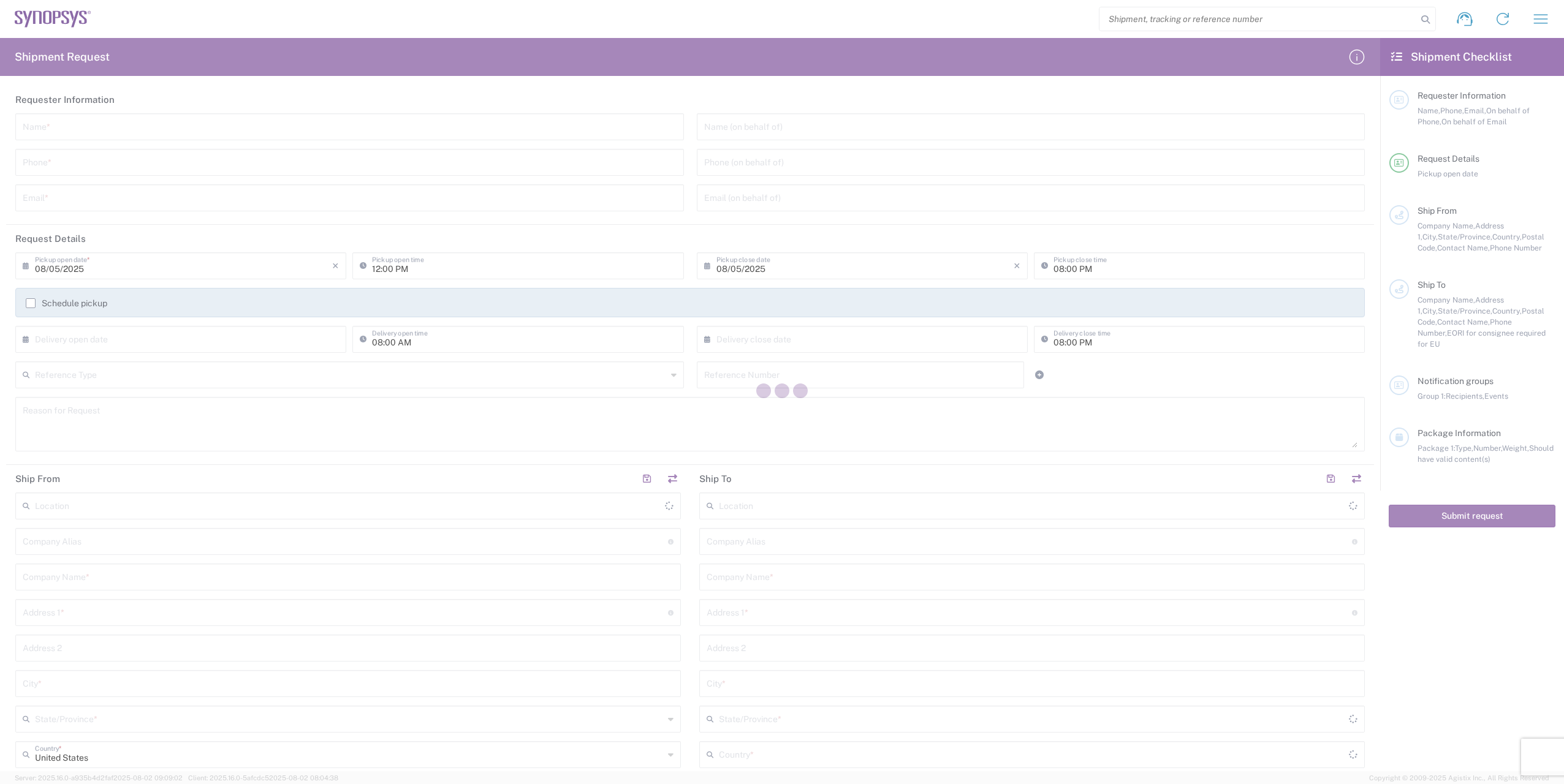 type on "United States" 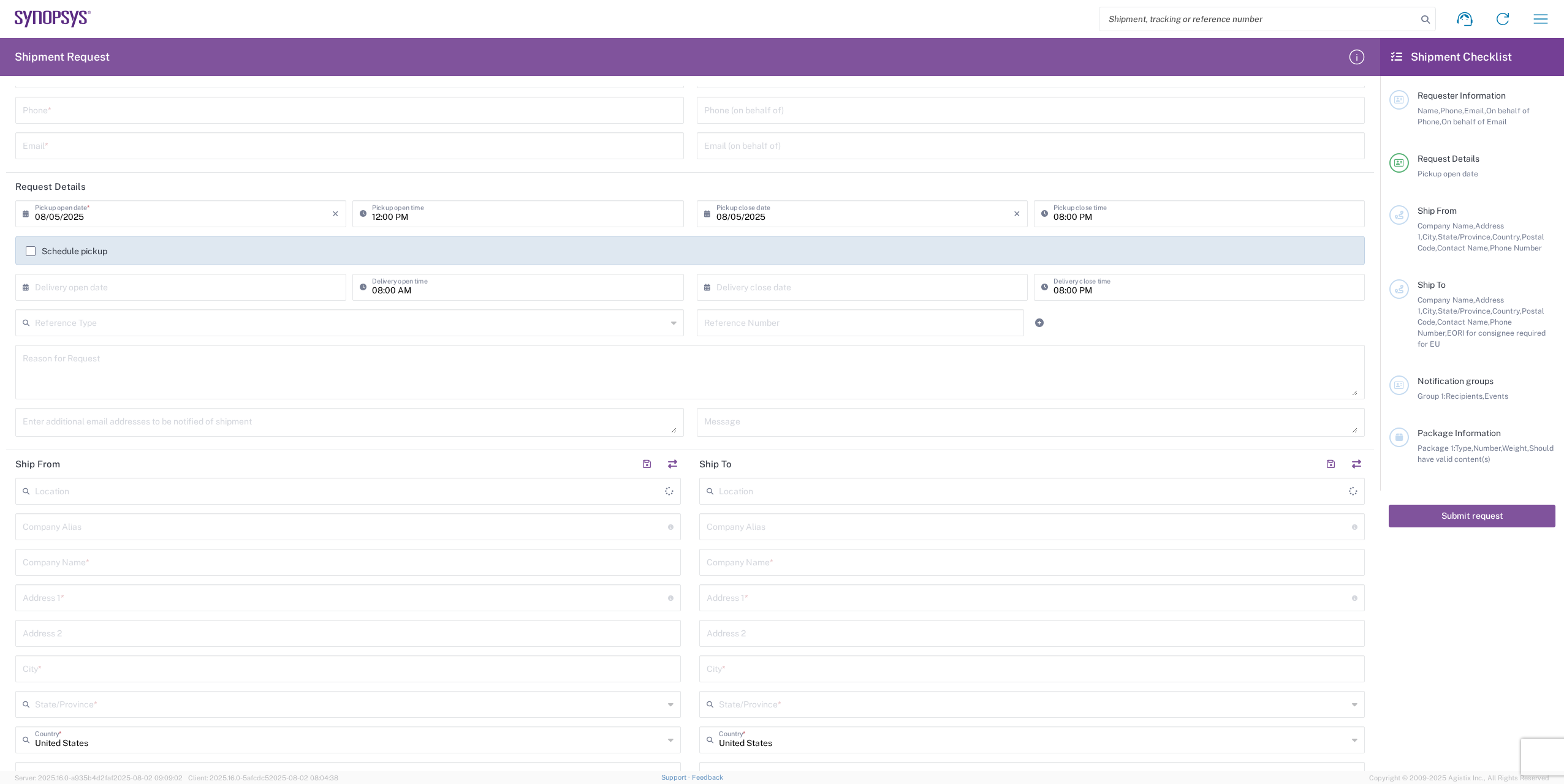 scroll, scrollTop: 123, scrollLeft: 0, axis: vertical 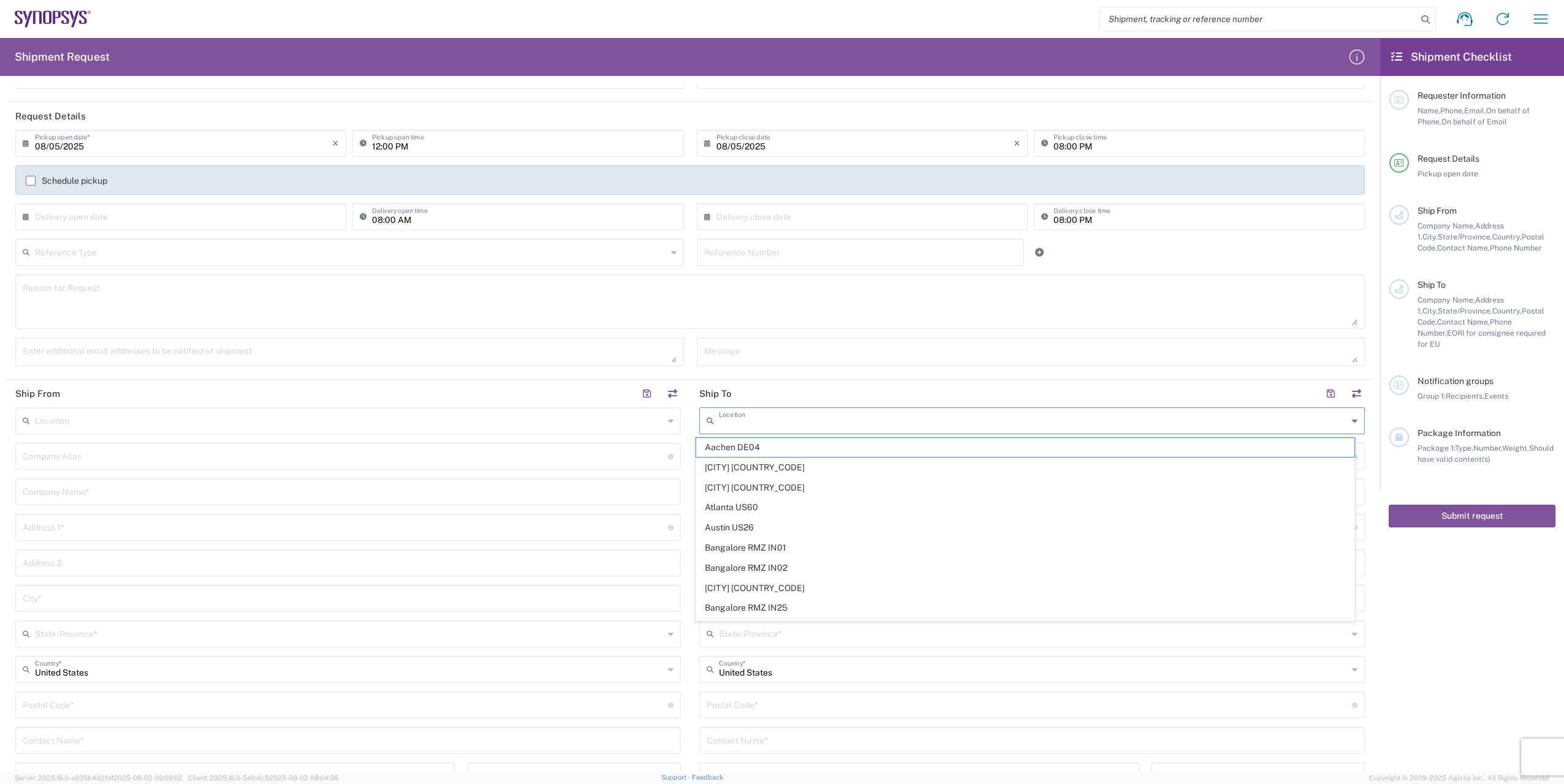 click at bounding box center [1033, 420] 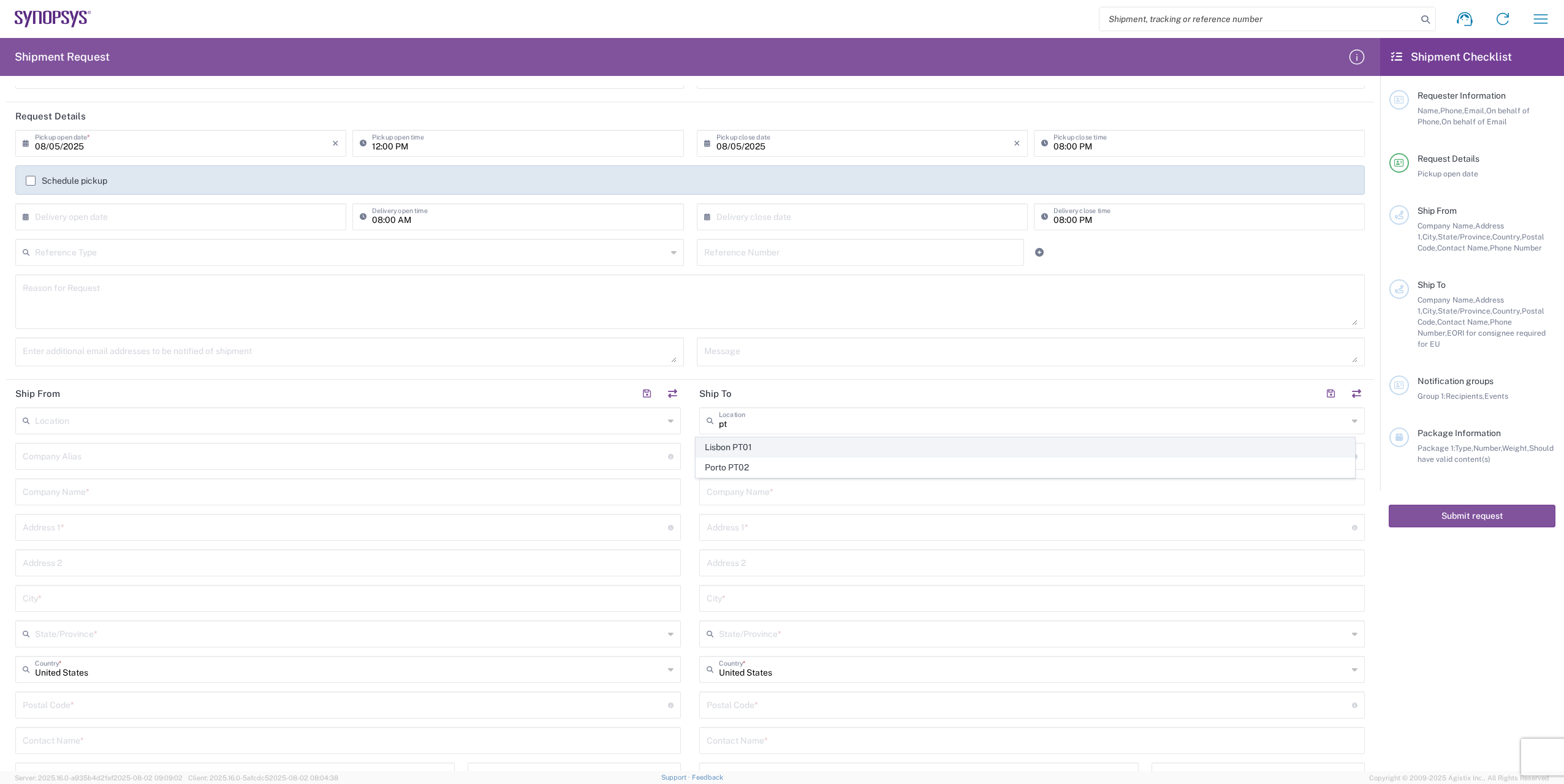 click on "Lisbon PT01" 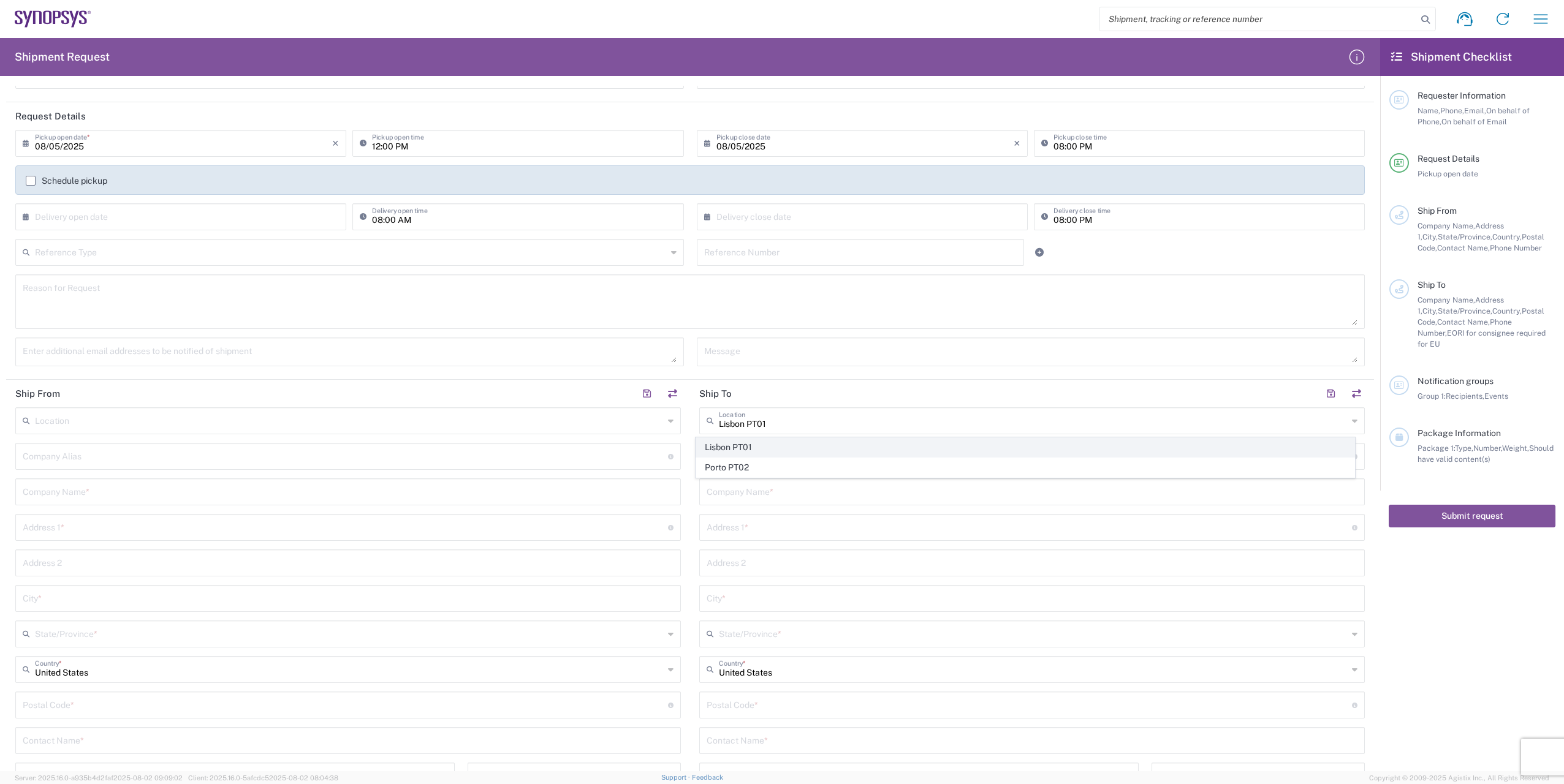 type on "SNPS, Portugal Unipessoal, Lda." 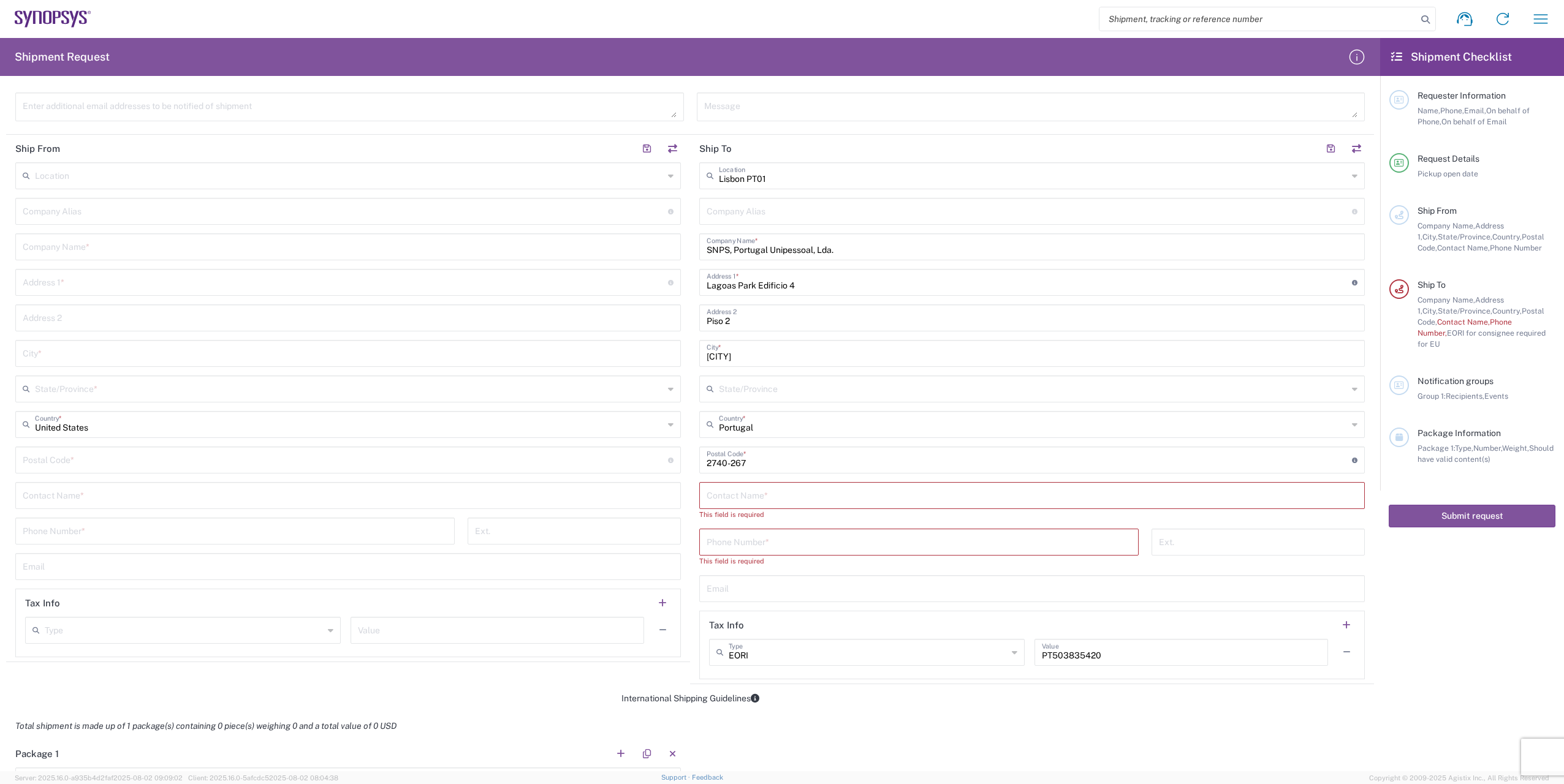 scroll, scrollTop: 306, scrollLeft: 0, axis: vertical 